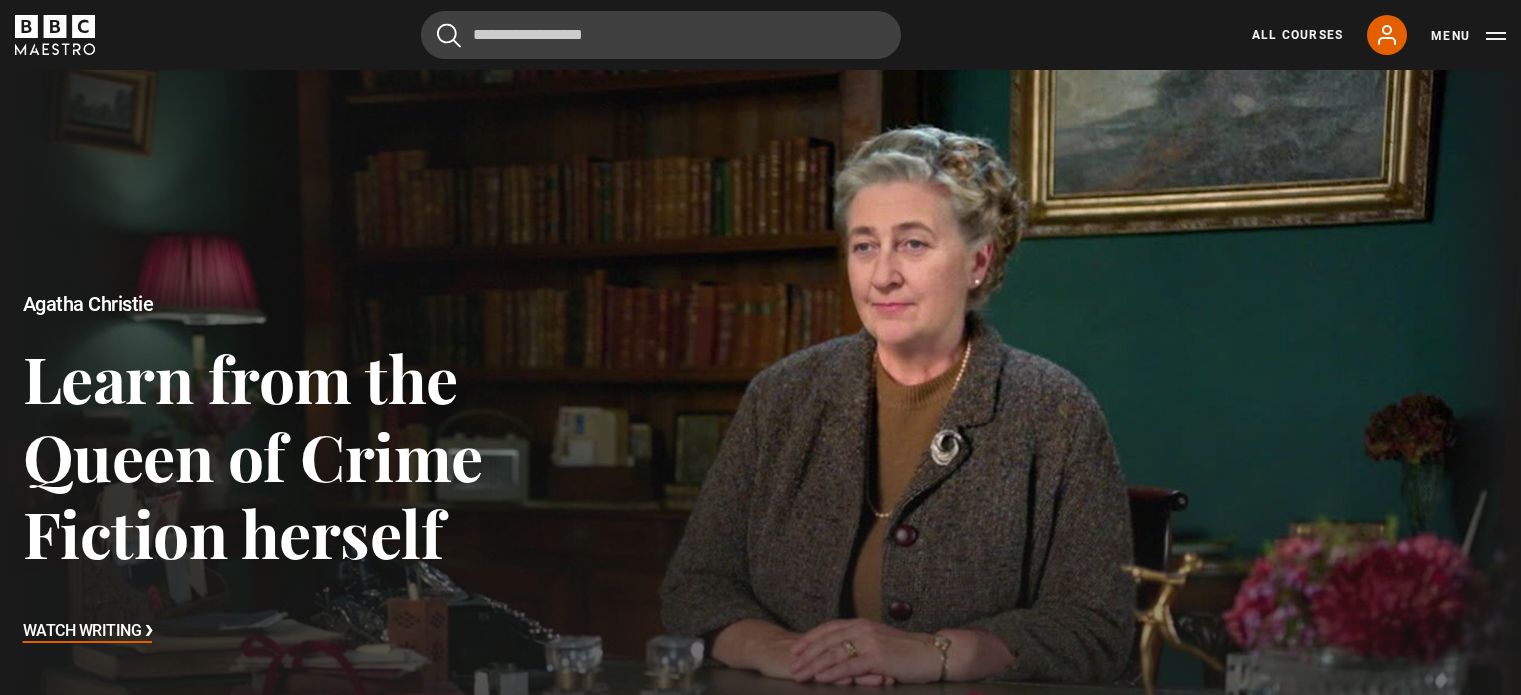 scroll, scrollTop: 500, scrollLeft: 0, axis: vertical 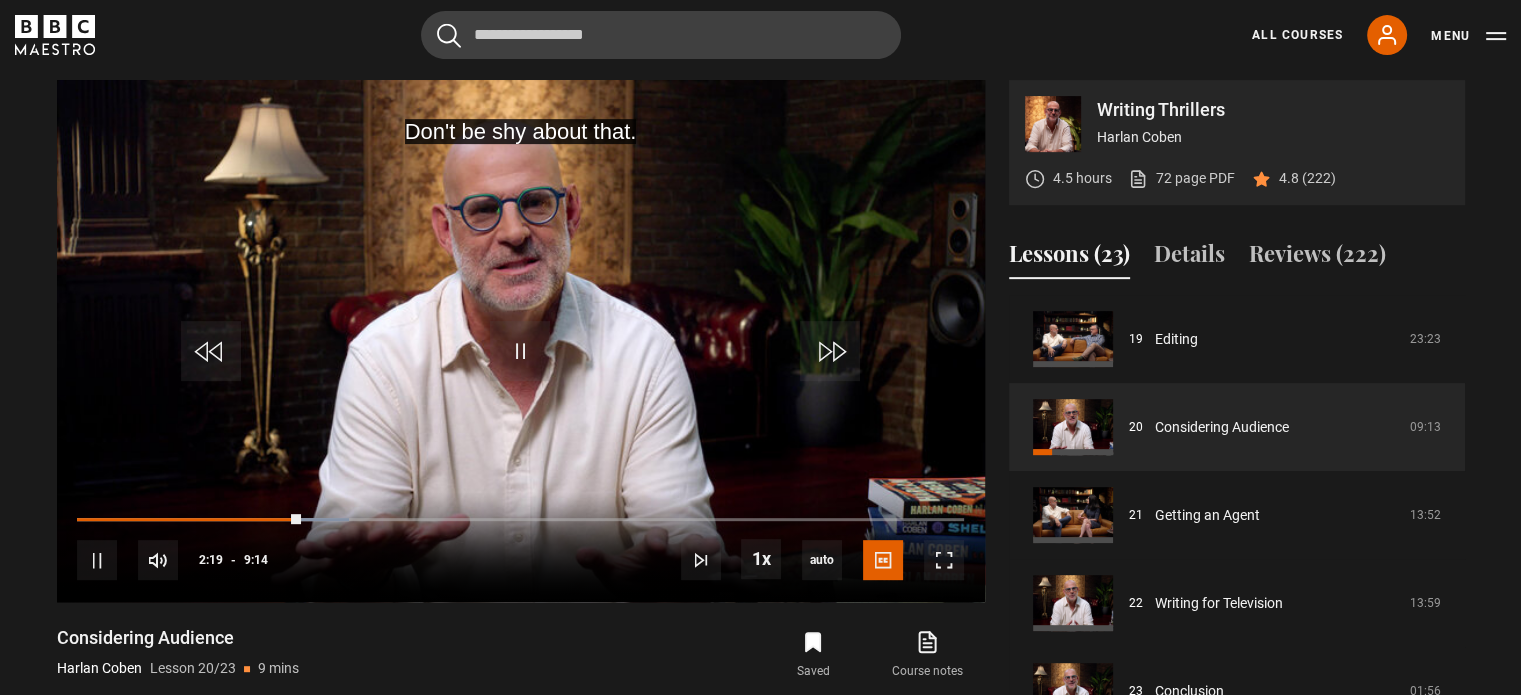 click on "Writing Thrillers
[PERSON]
4.5 hours
72 page PDF
(opens in new tab)
4.8 (222)" at bounding box center (1237, 142) 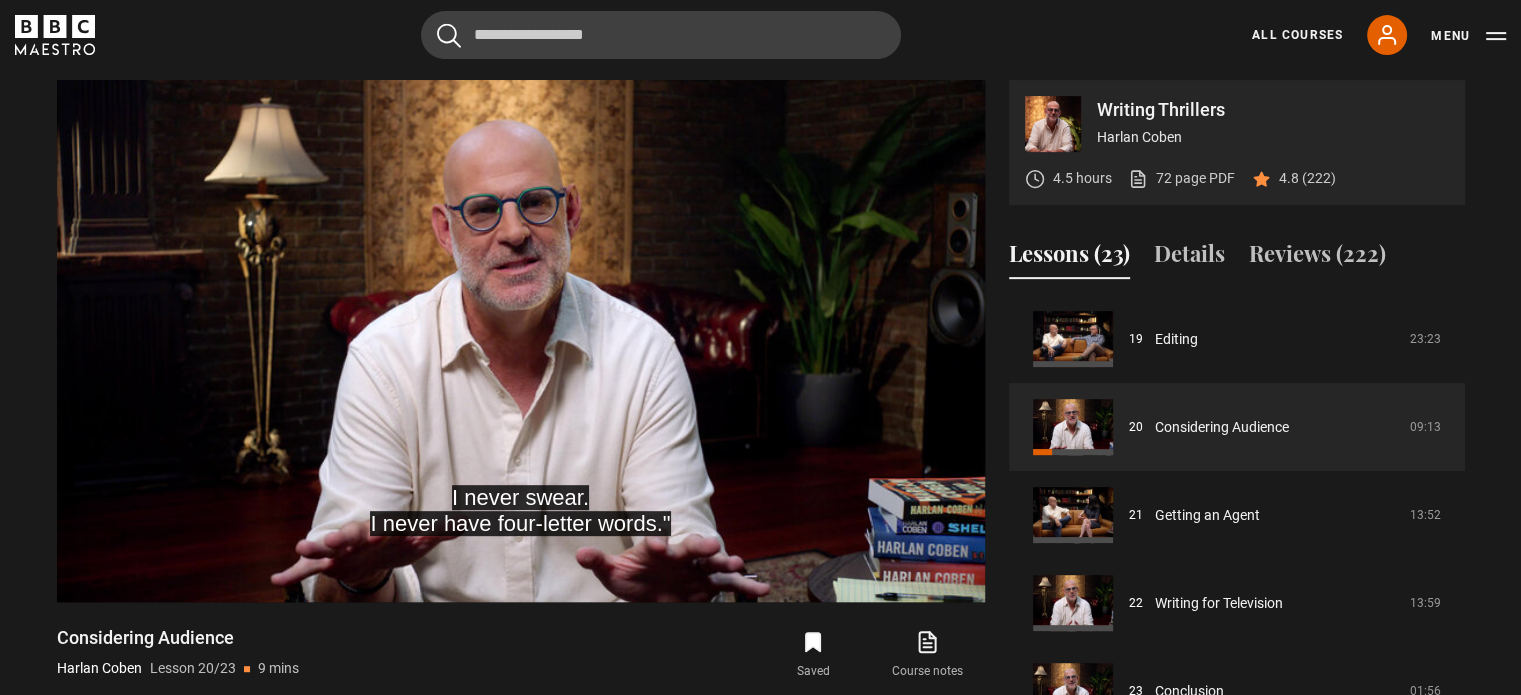 click on "Saved
Course notes
opens in new tab" at bounding box center [760, 655] 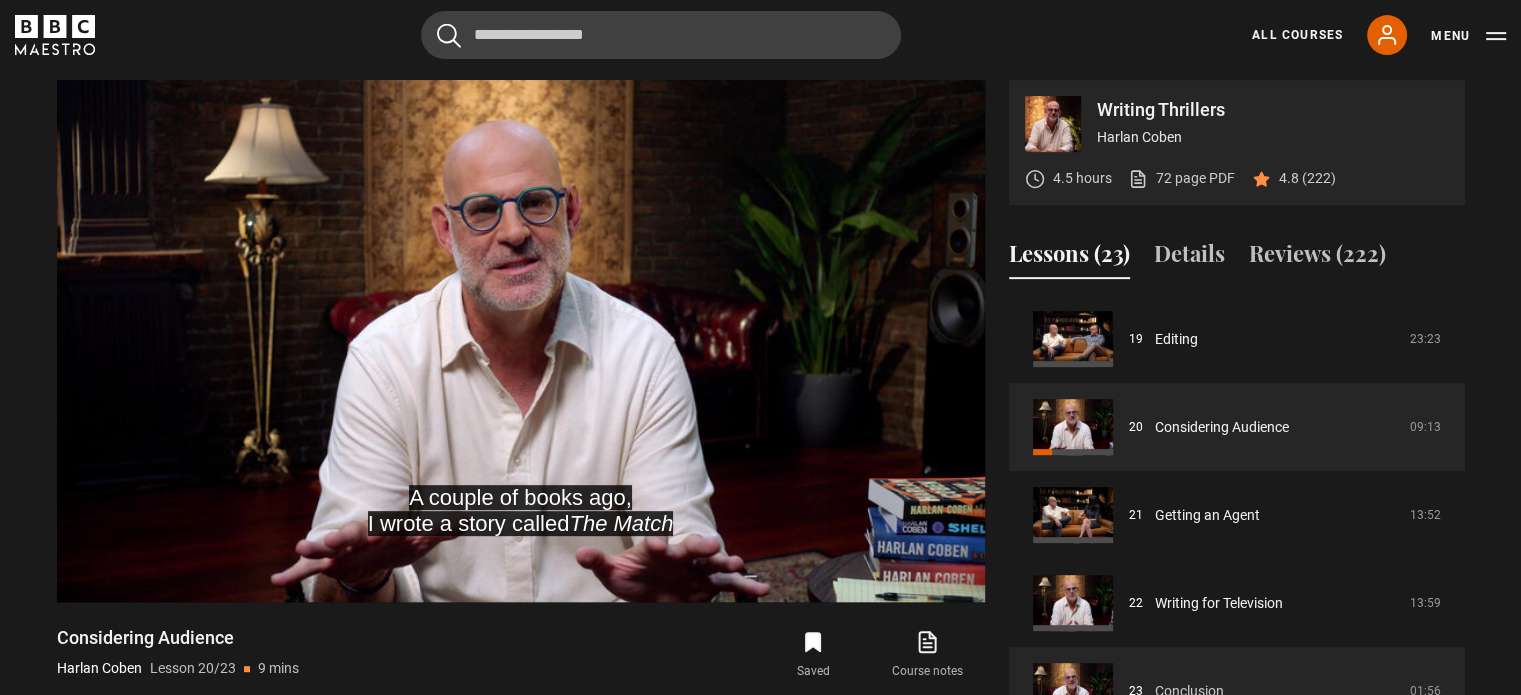 scroll, scrollTop: 1680, scrollLeft: 0, axis: vertical 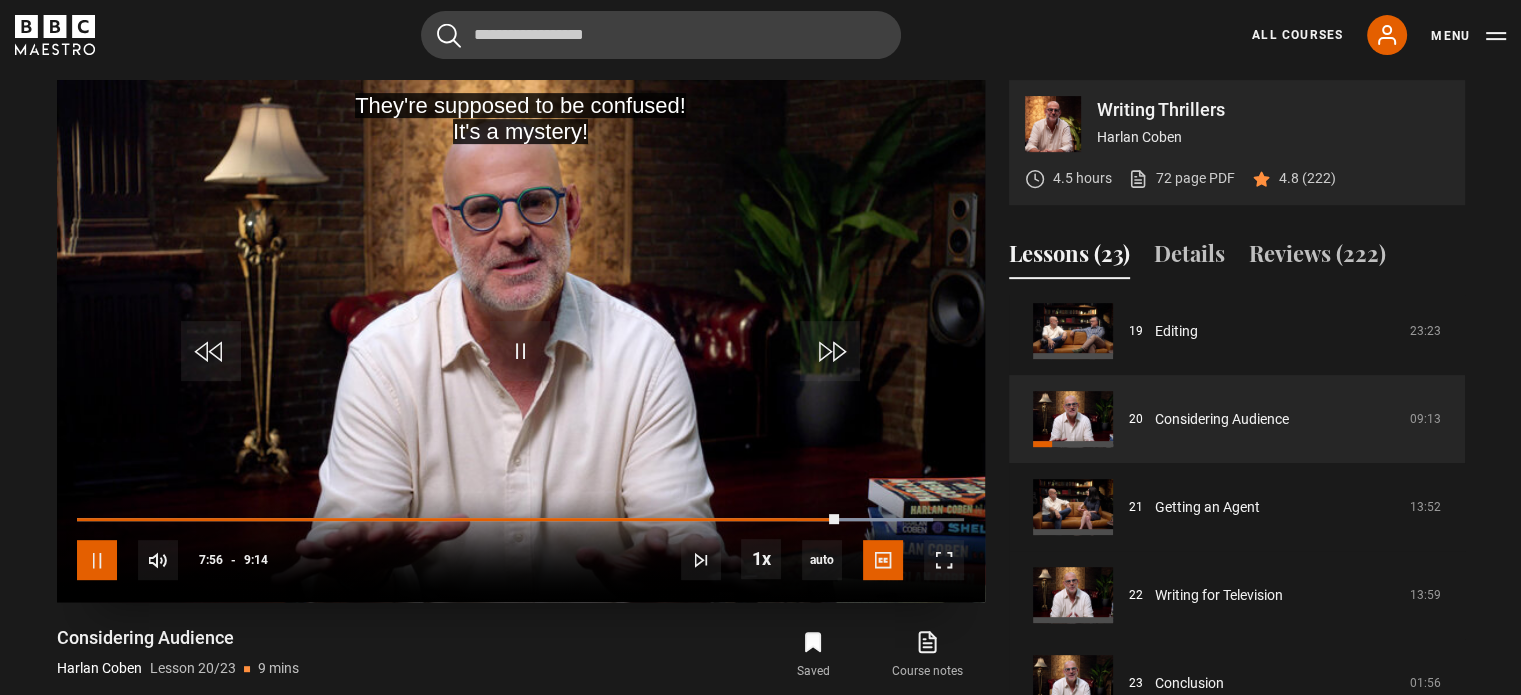 click at bounding box center [97, 560] 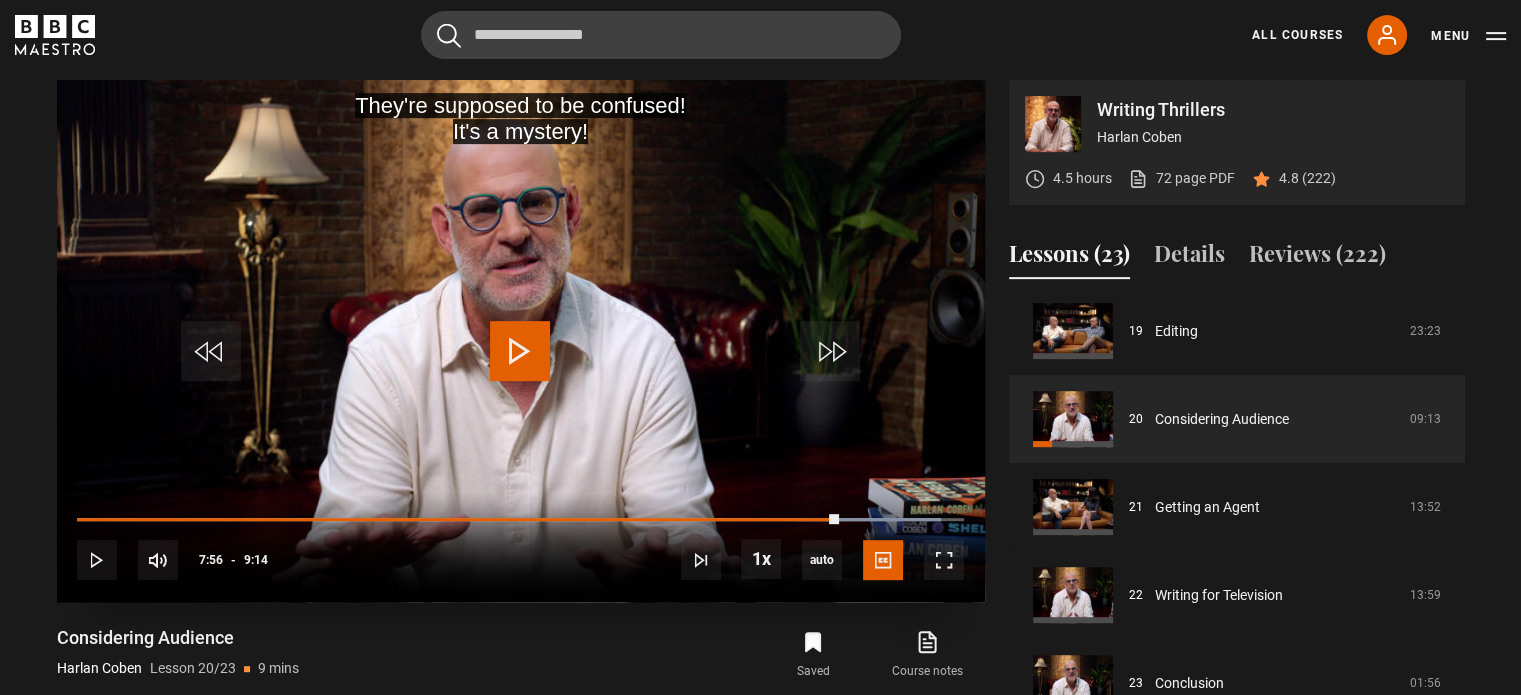 click at bounding box center [520, 351] 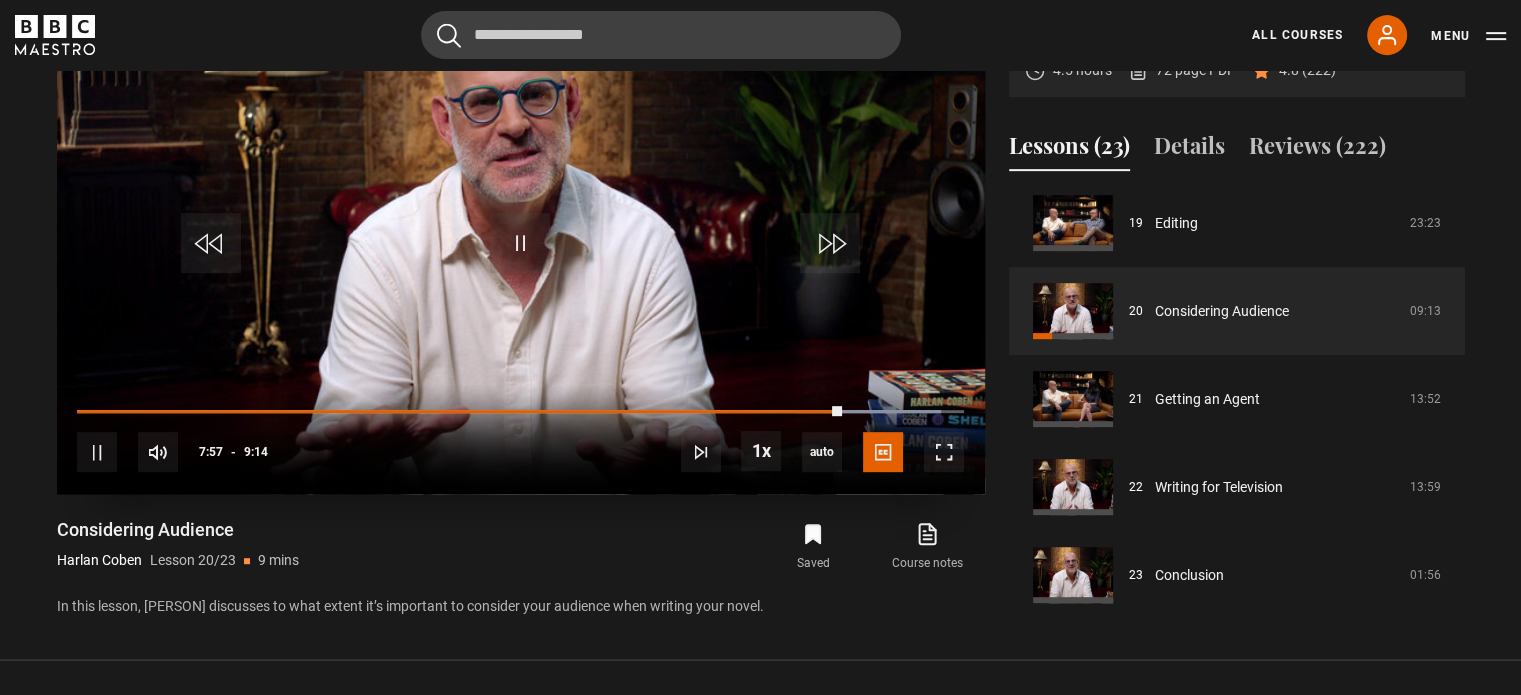 scroll, scrollTop: 804, scrollLeft: 0, axis: vertical 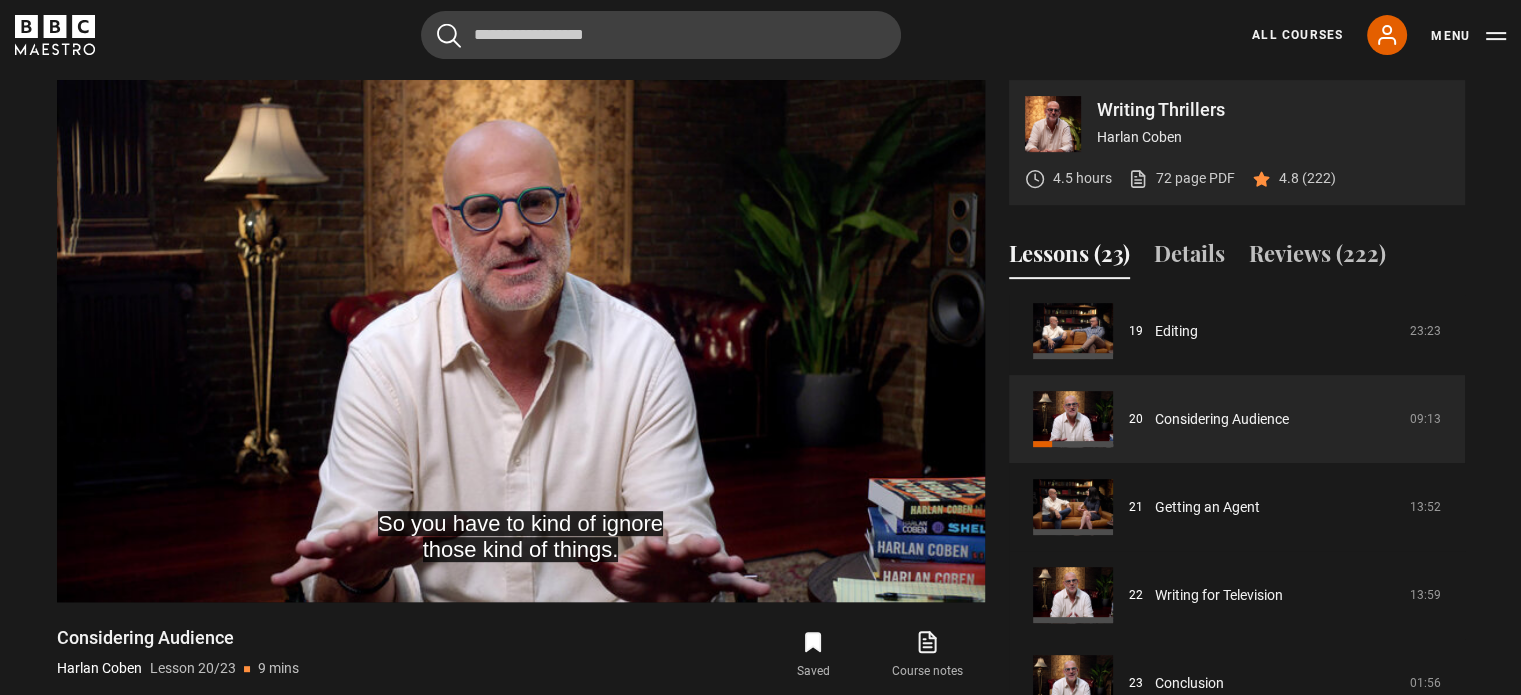 click on "Cancel
Courses
Previous courses
Next courses
Agatha Christie Writing 12  Related Lessons New Ago Perrone Mastering Mixology 22  Related Lessons New Isabel Allende Magical Storytelling 22  Related Lessons New Evy Poumpouras The Art of Influence 24  Related Lessons New Trinny Woodall Thriving in Business 24  Related Lessons Beata Heuman Interior Design 20  Related Lessons New Eric Vetro Sing Like the Stars 31  Related Lessons Stephanie Romiszewski  Sleep Better 21  Related Lessons Jo Malone CBE Think Like an Entrepreneur 19  Related Lessons New 21 7   12" at bounding box center (760, 35) 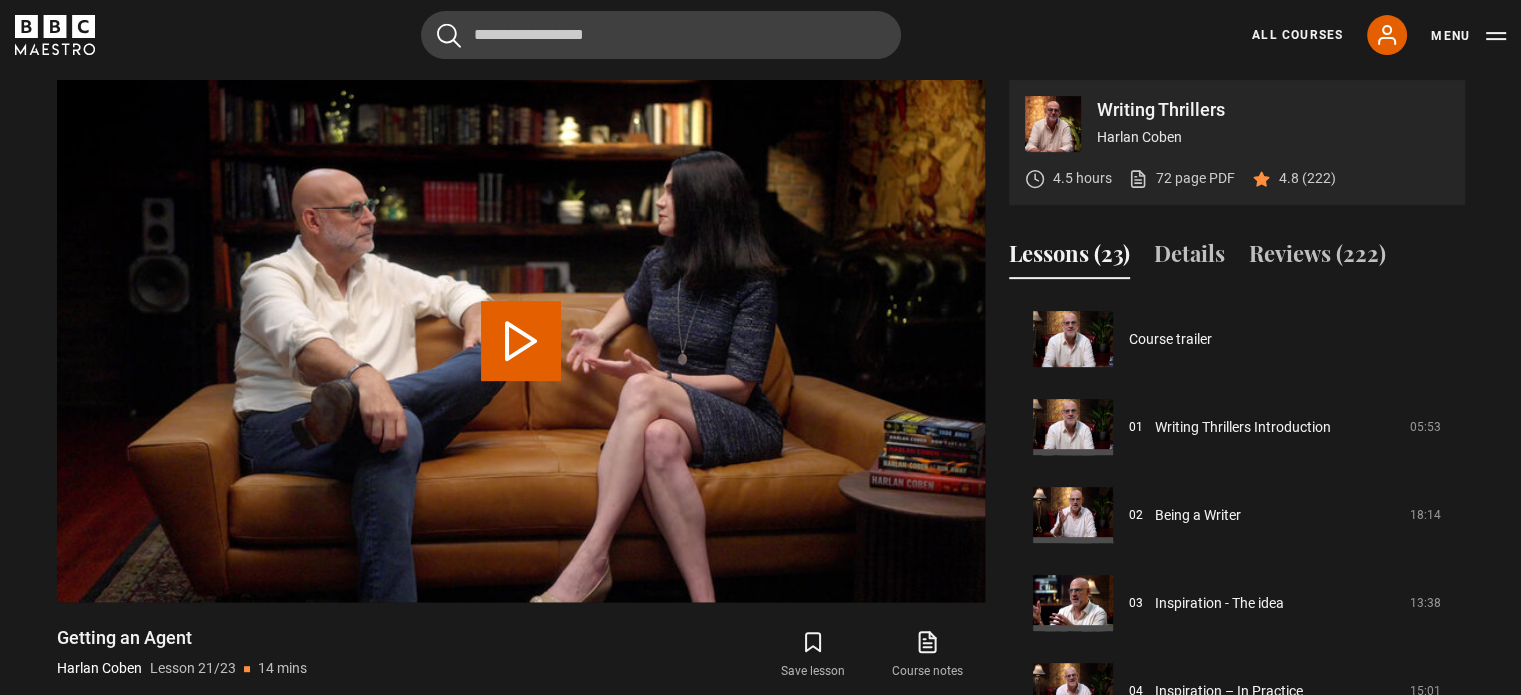 scroll, scrollTop: 1680, scrollLeft: 0, axis: vertical 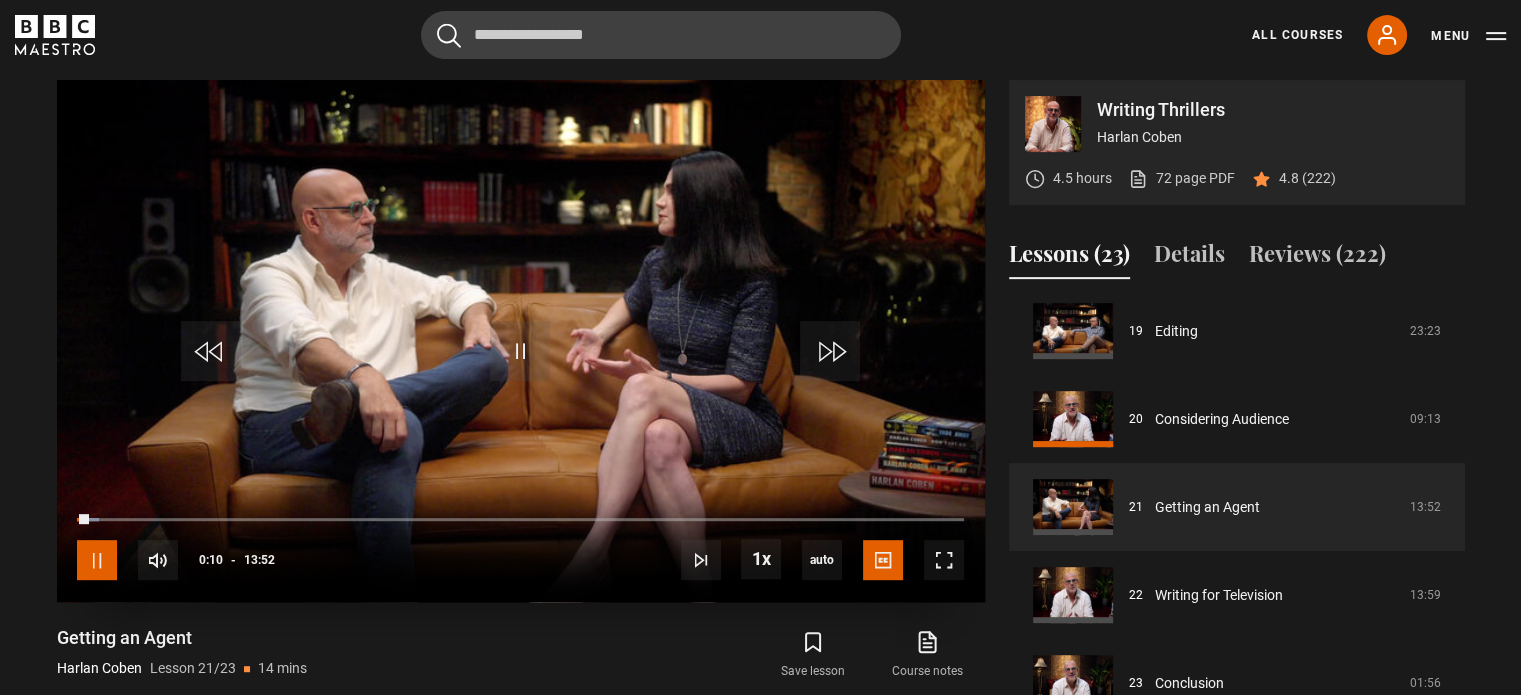 click at bounding box center (97, 560) 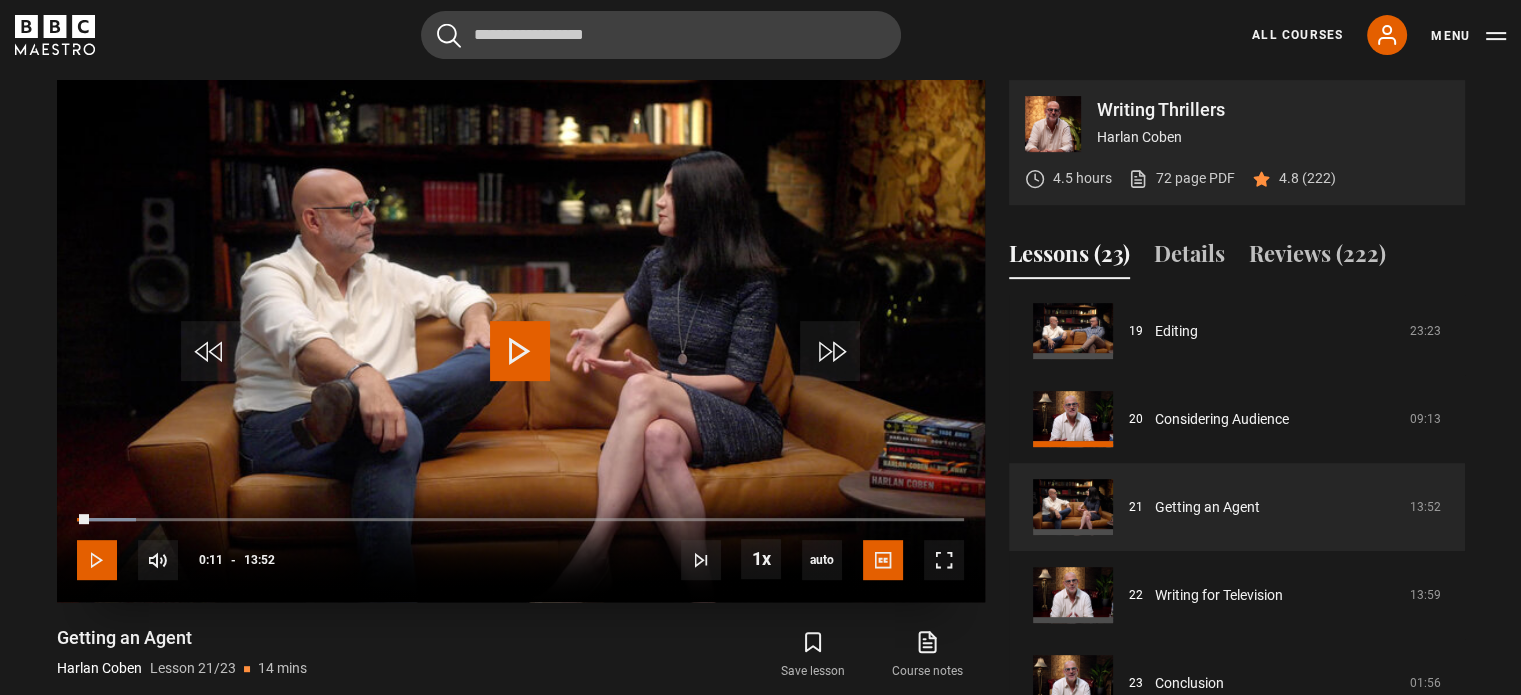 click at bounding box center [97, 560] 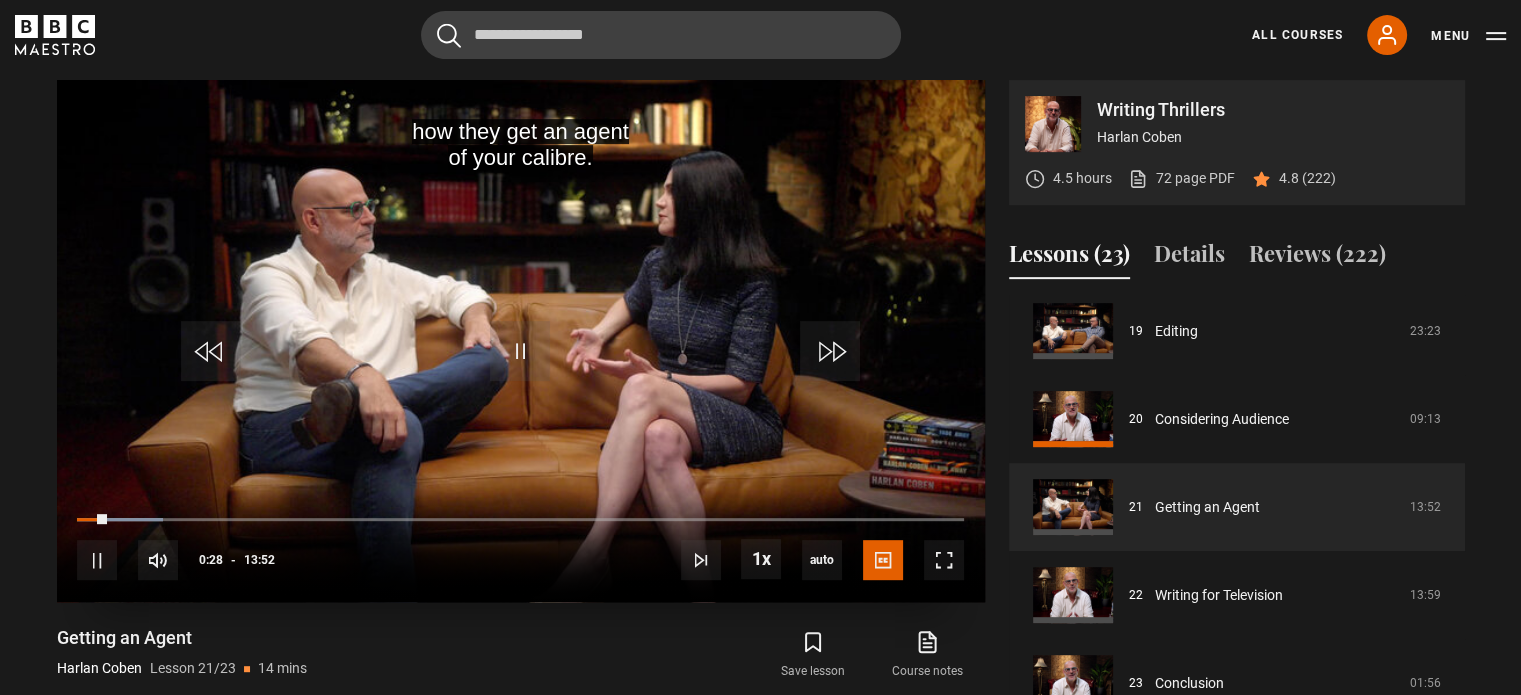 click on "10s Skip Back 10 seconds Pause 10s Skip Forward 10 seconds Loaded :  9.62% 00:15 00:28 Pause Mute 38% Current Time  0:28 - Duration  13:52
[PERSON]
Lesson 21
Getting an Agent
1x Playback Rate 2x 1.5x 1x , selected 0.5x auto Quality 360p 720p 1080p 2160p Auto , selected Captions captions off English  Captions , selected" at bounding box center [521, 547] 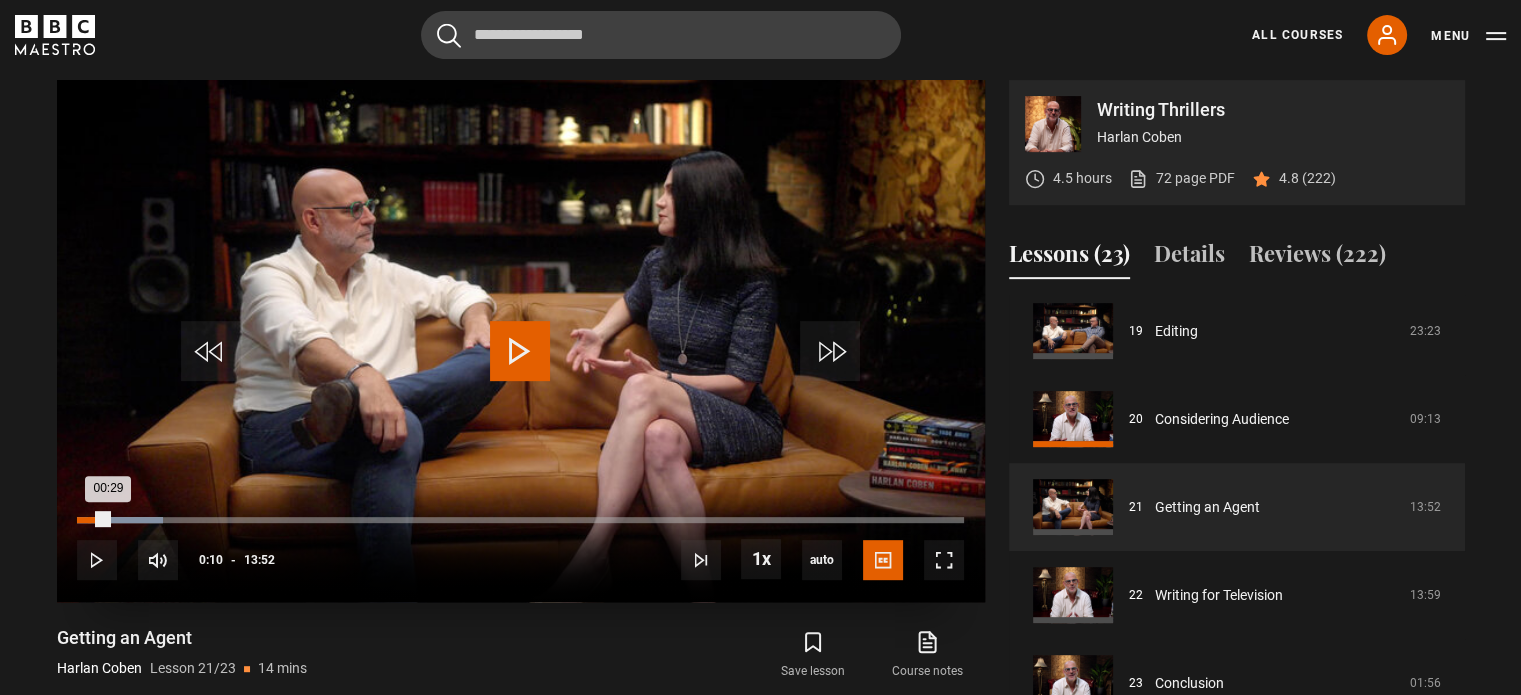 click on "00:10" at bounding box center (89, 520) 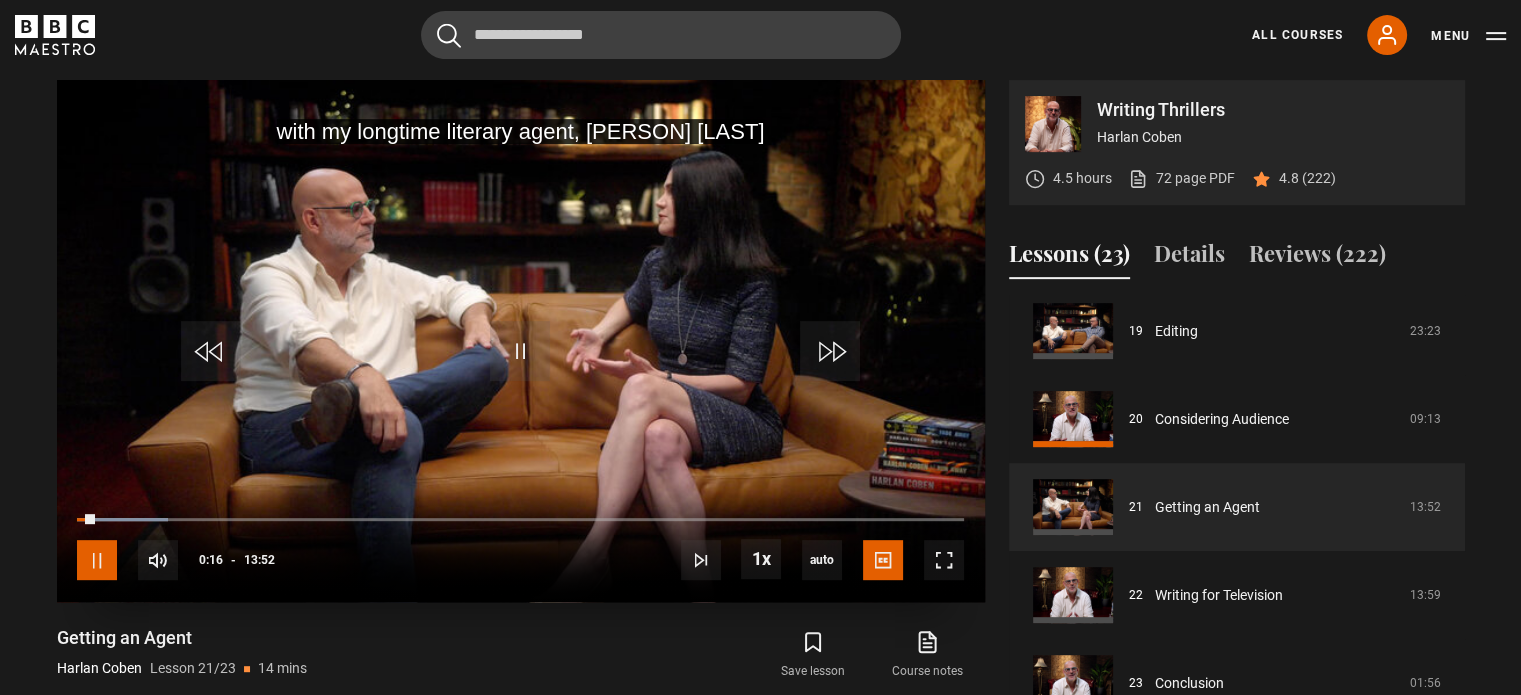 click at bounding box center (97, 560) 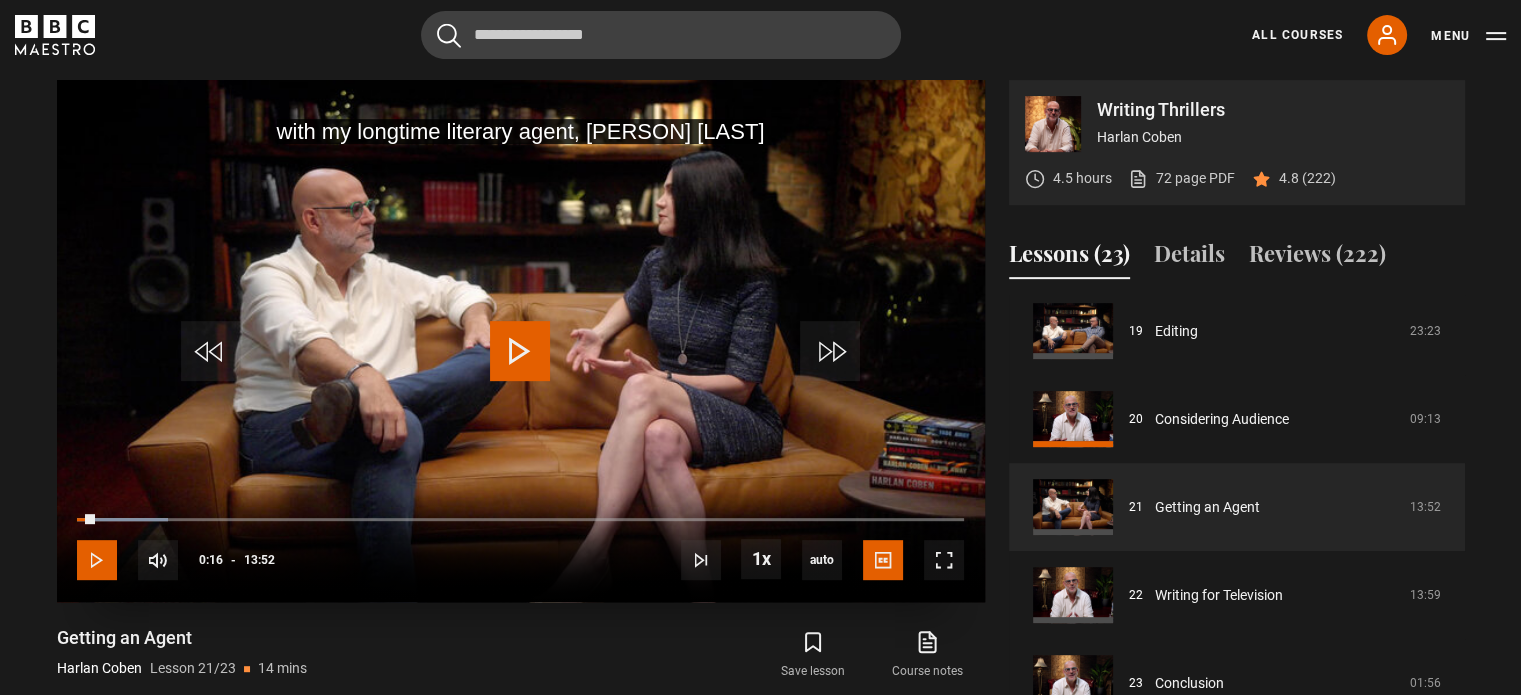 click at bounding box center [97, 560] 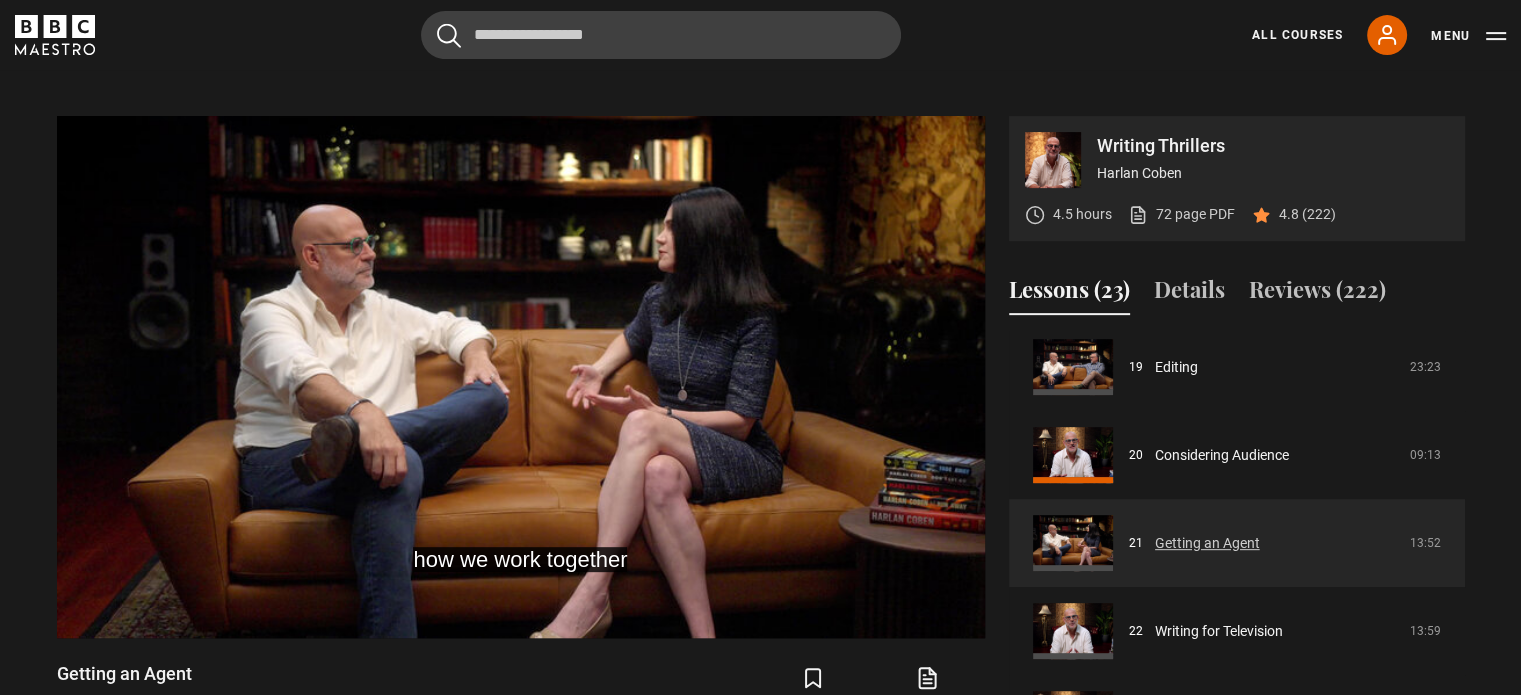 scroll, scrollTop: 804, scrollLeft: 0, axis: vertical 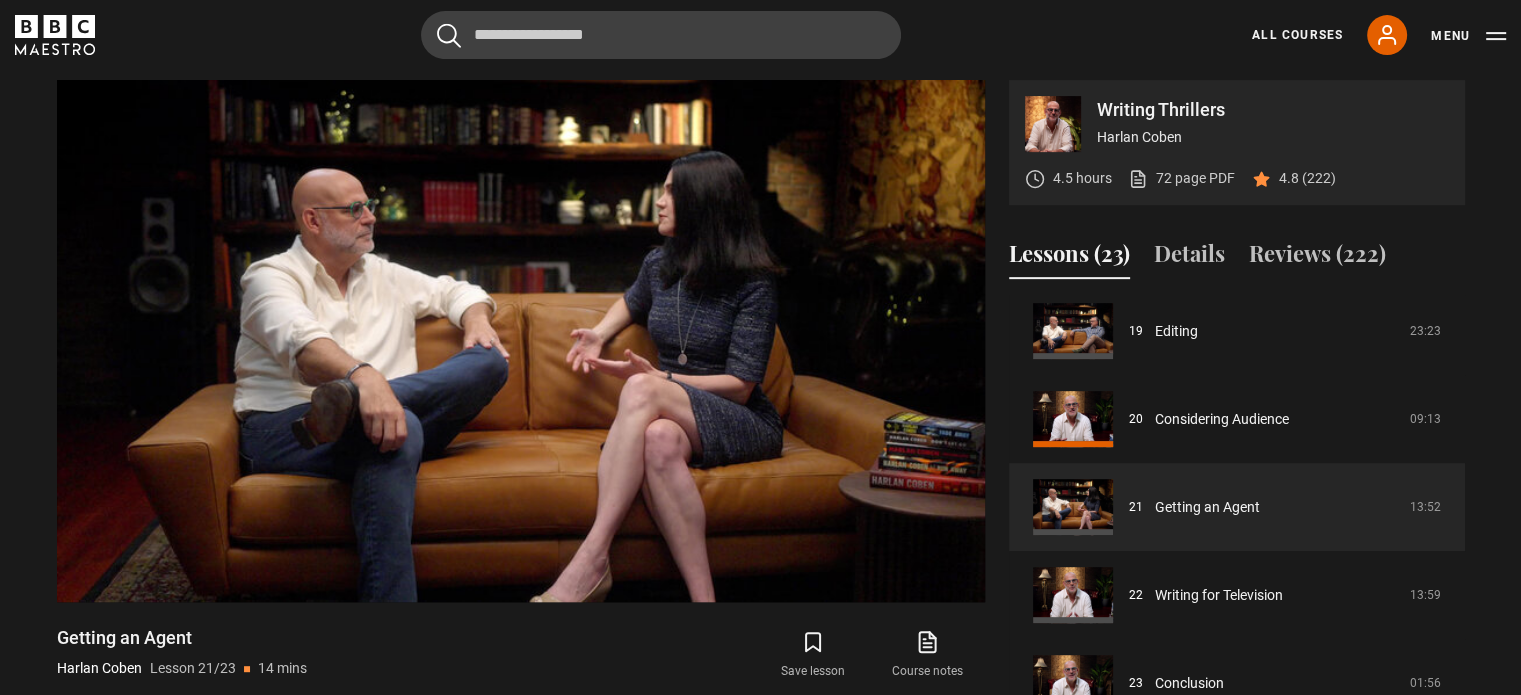 click on "Cancel
Courses
Previous courses
Next courses
Agatha Christie Writing 12  Related Lessons New Ago Perrone Mastering Mixology 22  Related Lessons New Isabel Allende Magical Storytelling 22  Related Lessons New Evy Poumpouras The Art of Influence 24  Related Lessons New Trinny Woodall Thriving in Business 24  Related Lessons Beata Heuman Interior Design 20  Related Lessons New Eric Vetro Sing Like the Stars 31  Related Lessons Stephanie Romiszewski  Sleep Better 21  Related Lessons Jo Malone CBE Think Like an Entrepreneur 19  Related Lessons New 21 7   12" at bounding box center (760, 35) 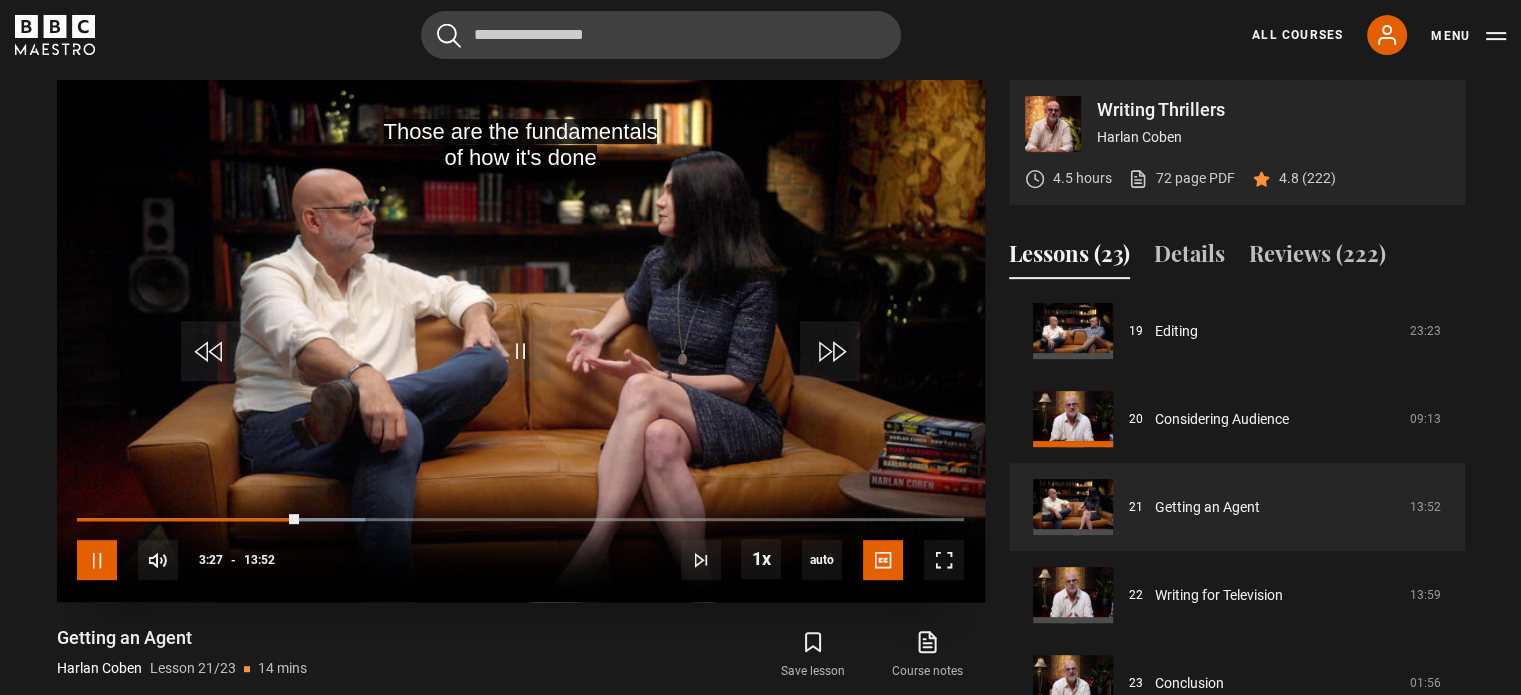 click at bounding box center (97, 560) 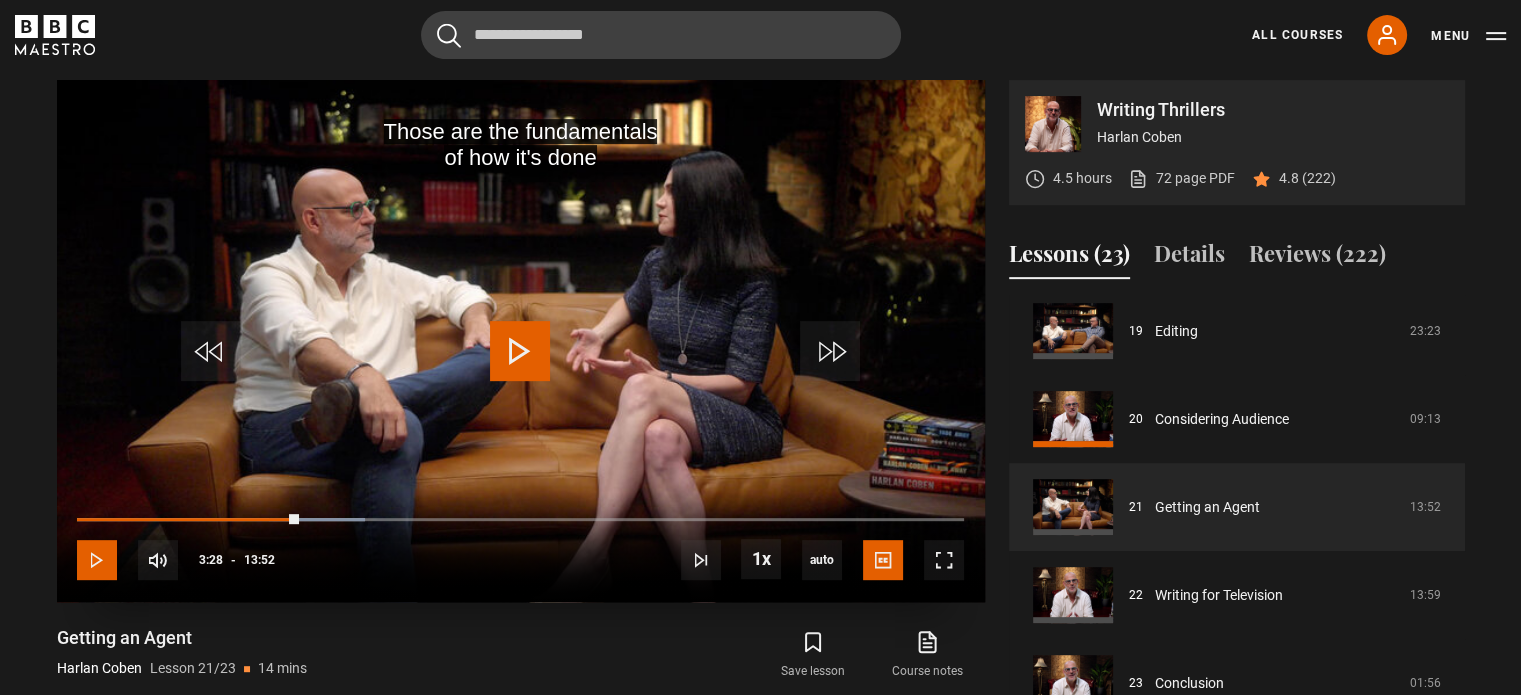 click at bounding box center (97, 560) 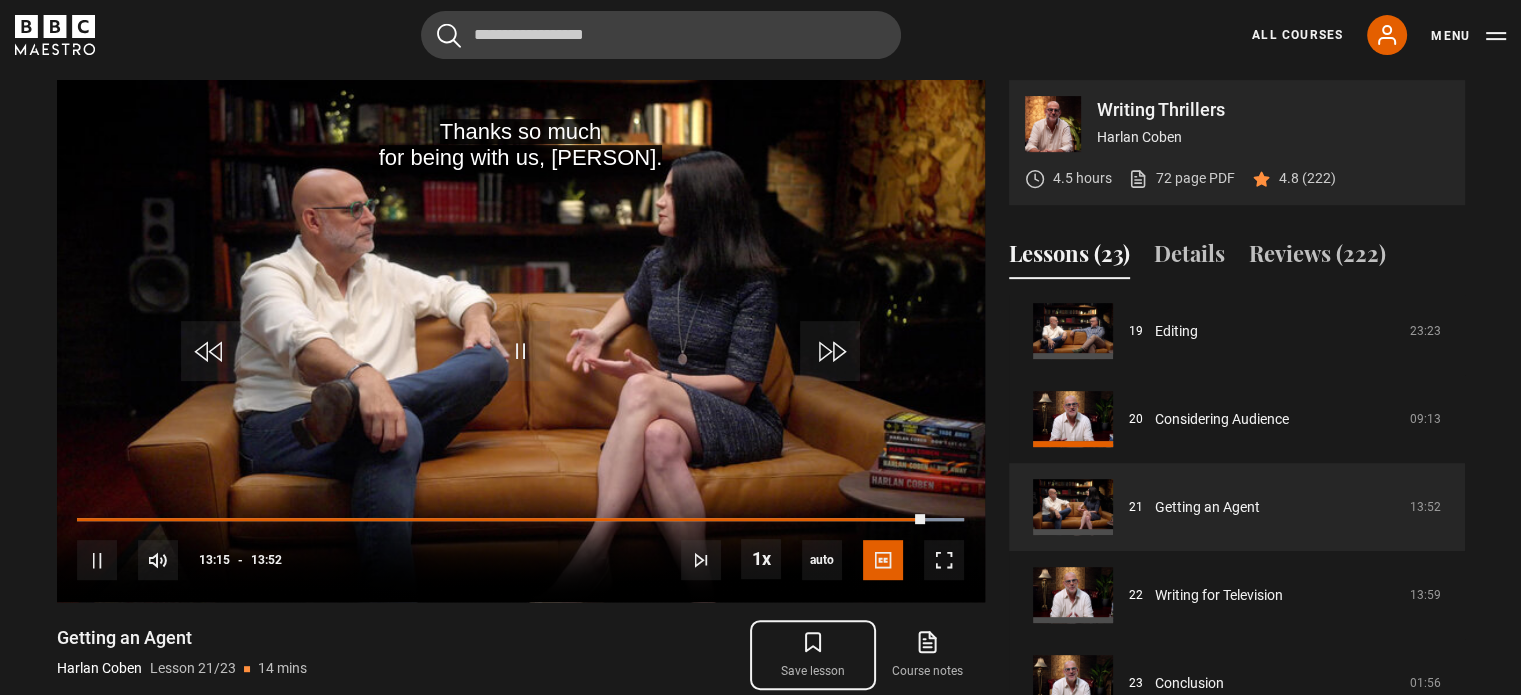 click 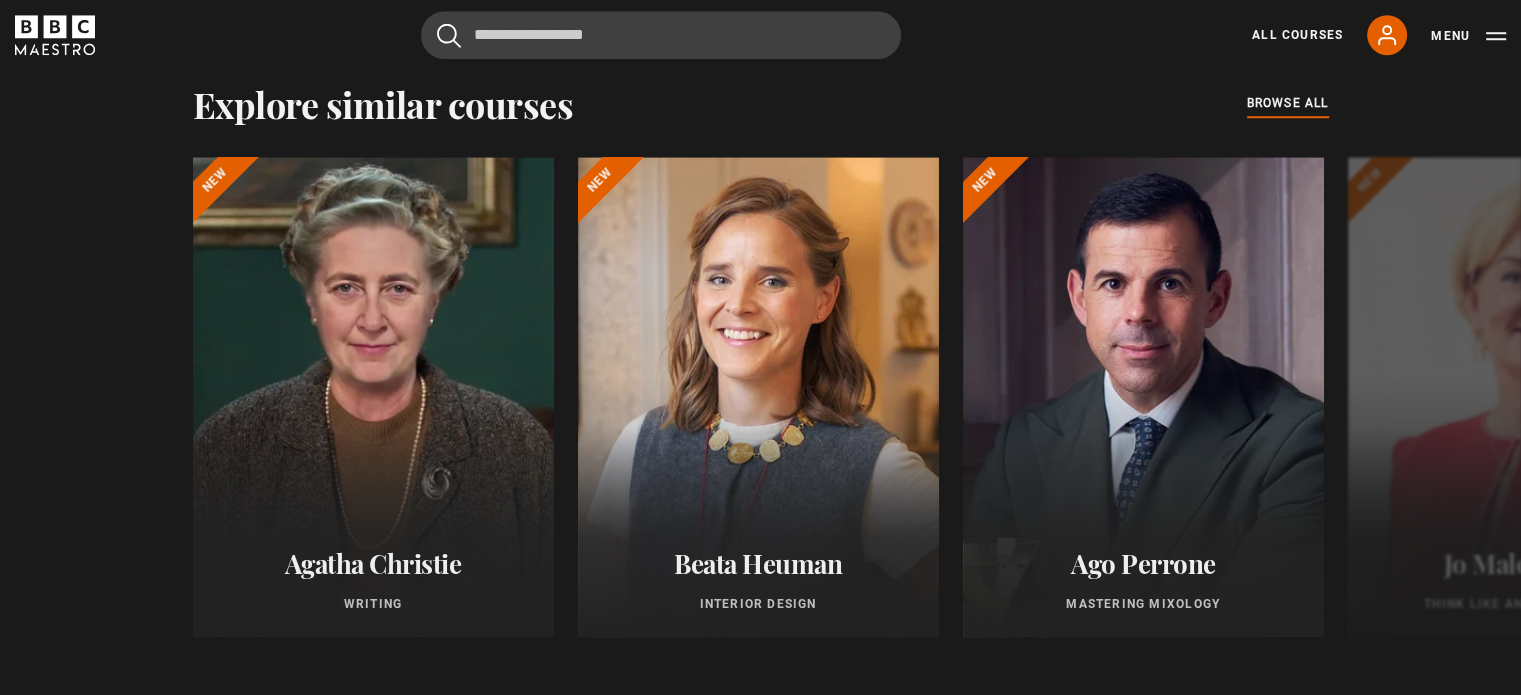 scroll, scrollTop: 1604, scrollLeft: 0, axis: vertical 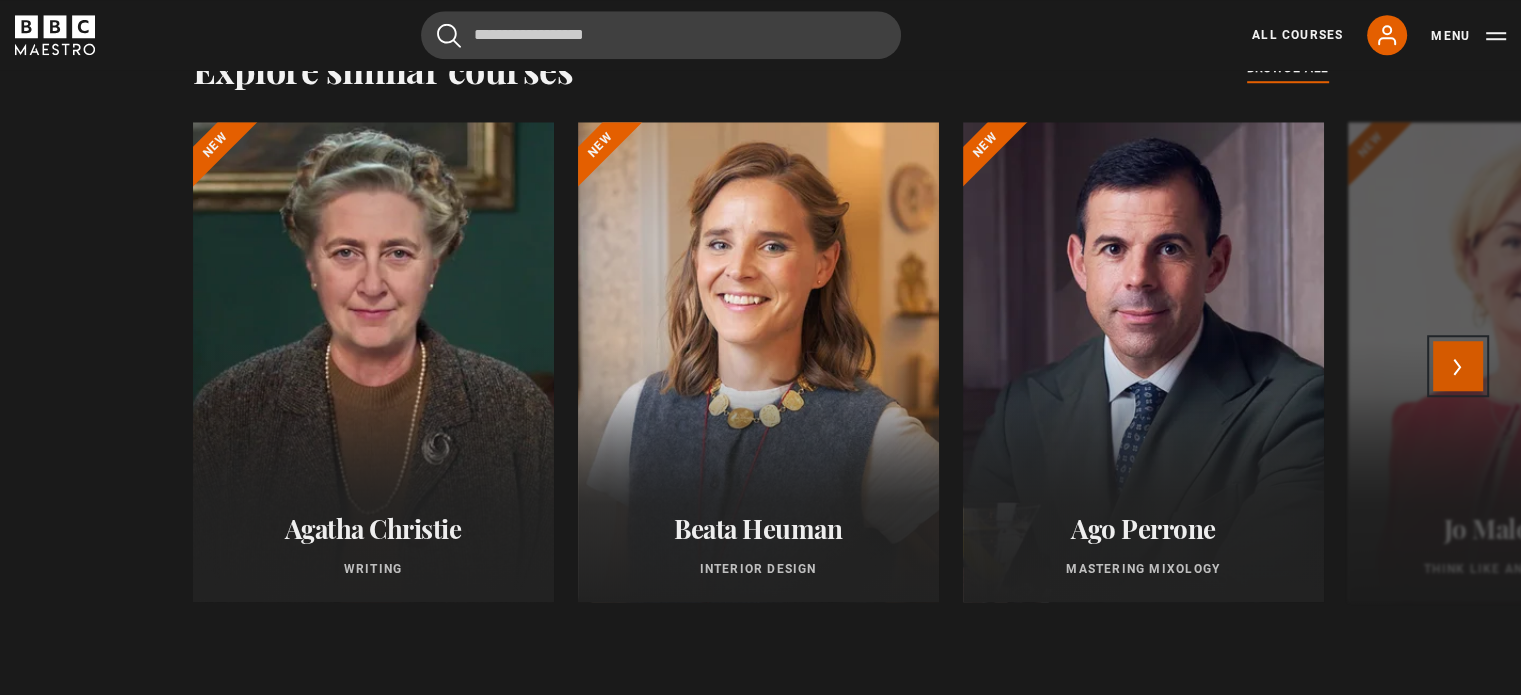 click on "Next" at bounding box center (1458, 366) 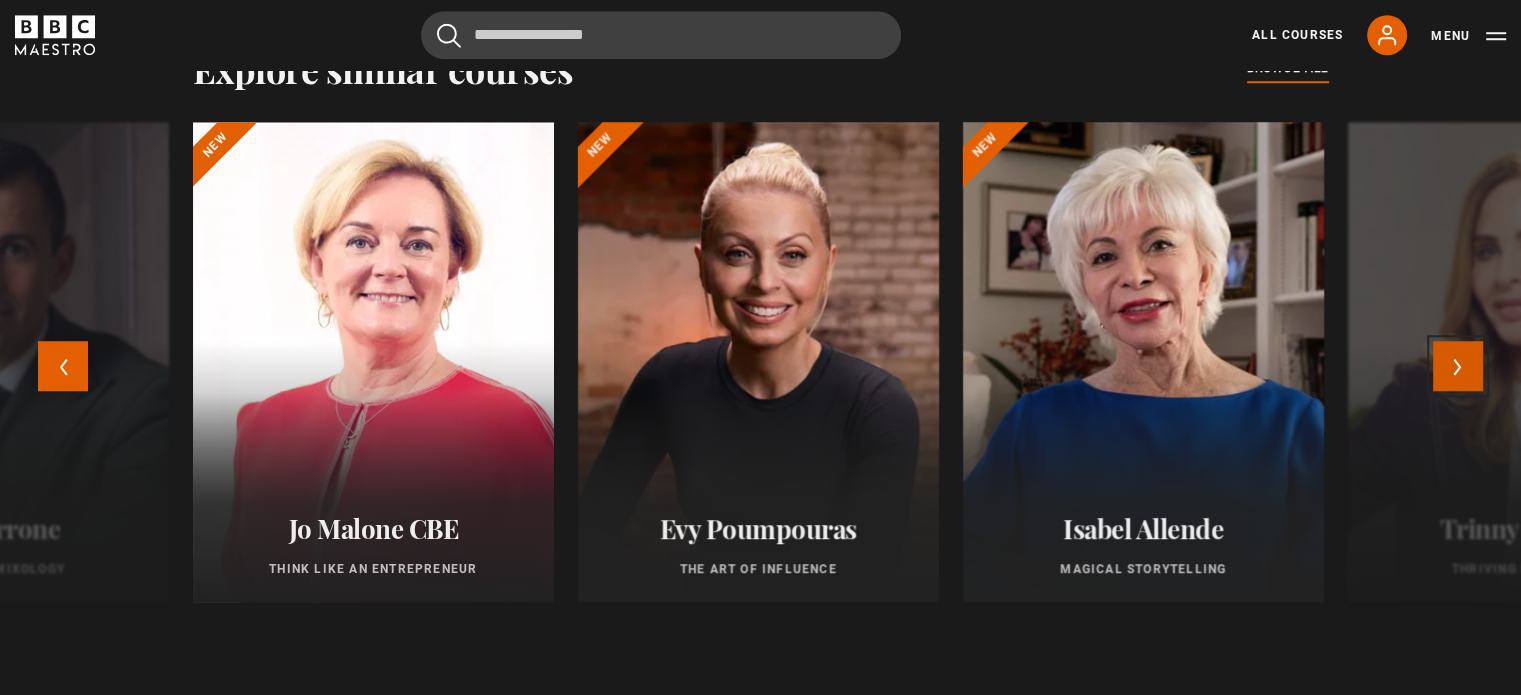 click on "Next" at bounding box center (1458, 366) 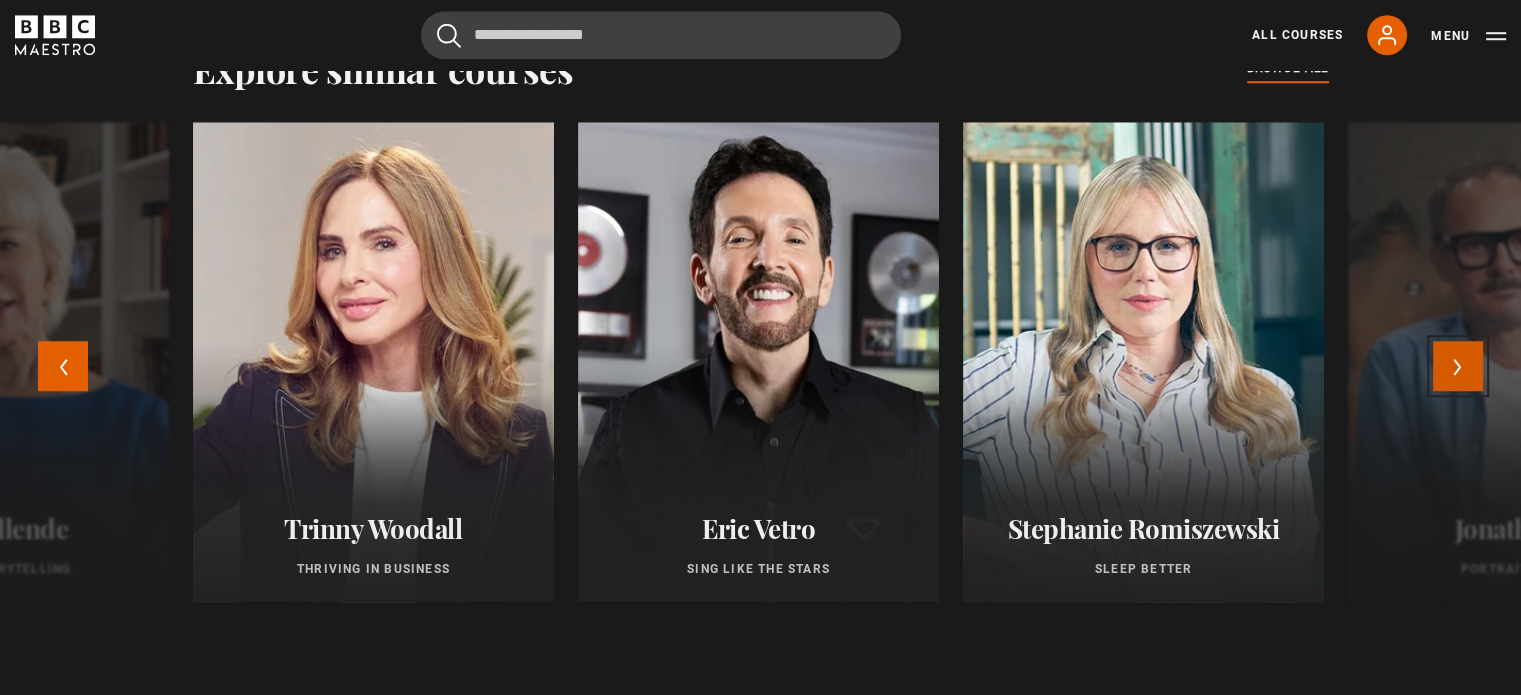 click on "Next" at bounding box center [1458, 366] 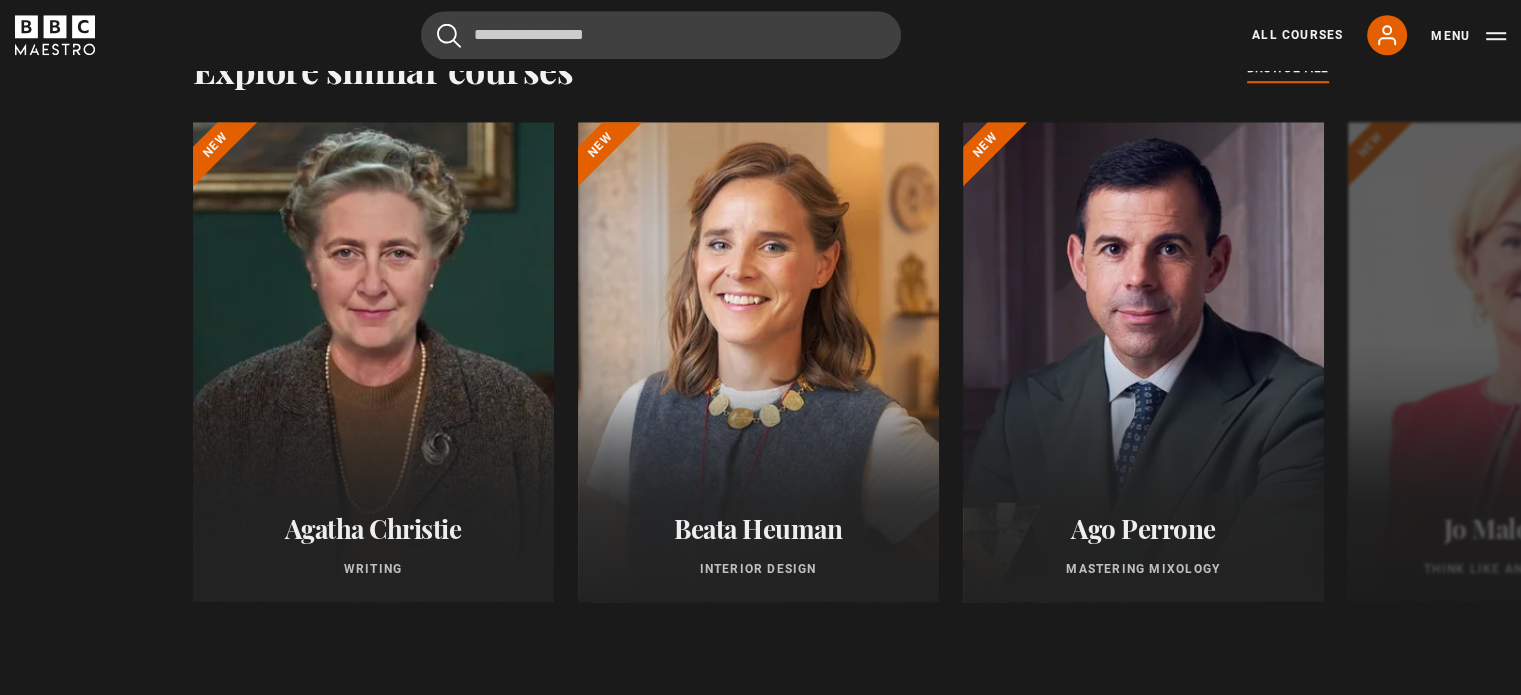 scroll, scrollTop: 804, scrollLeft: 0, axis: vertical 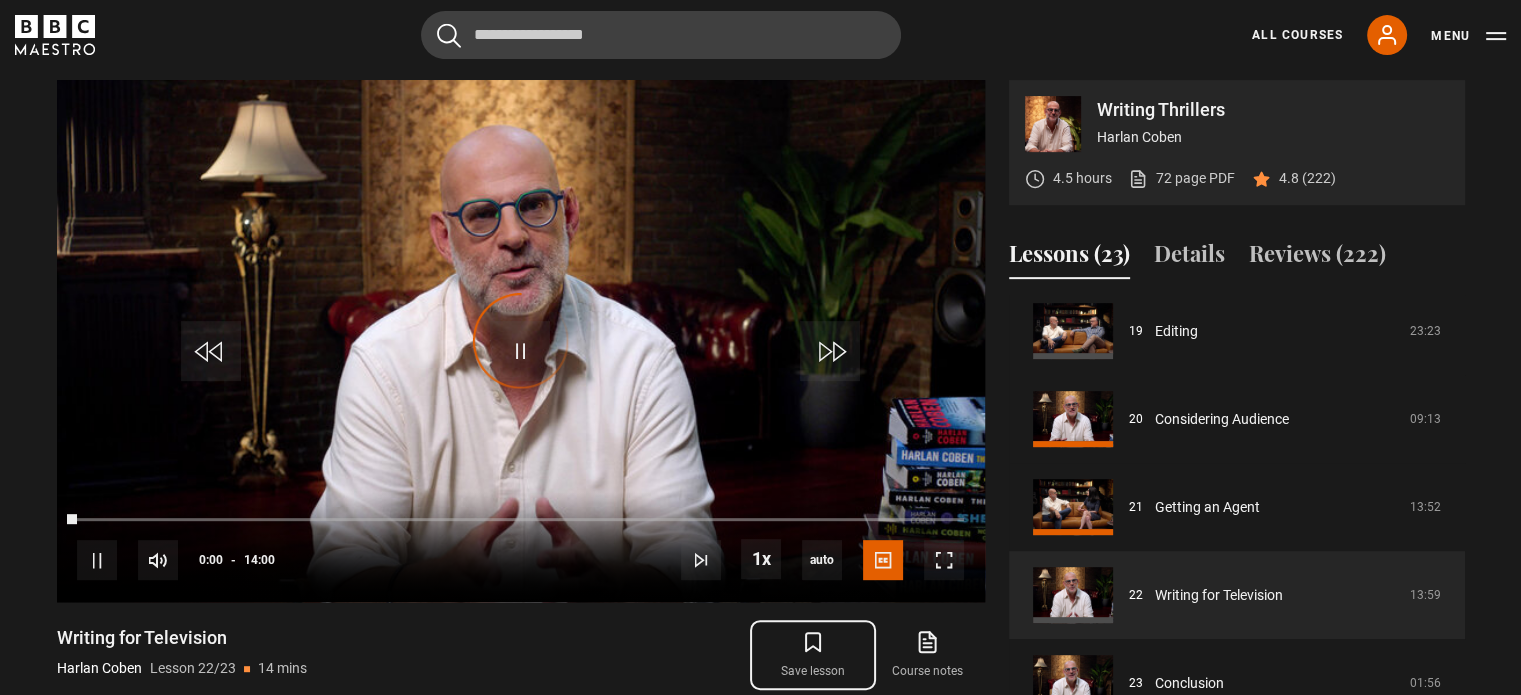 click 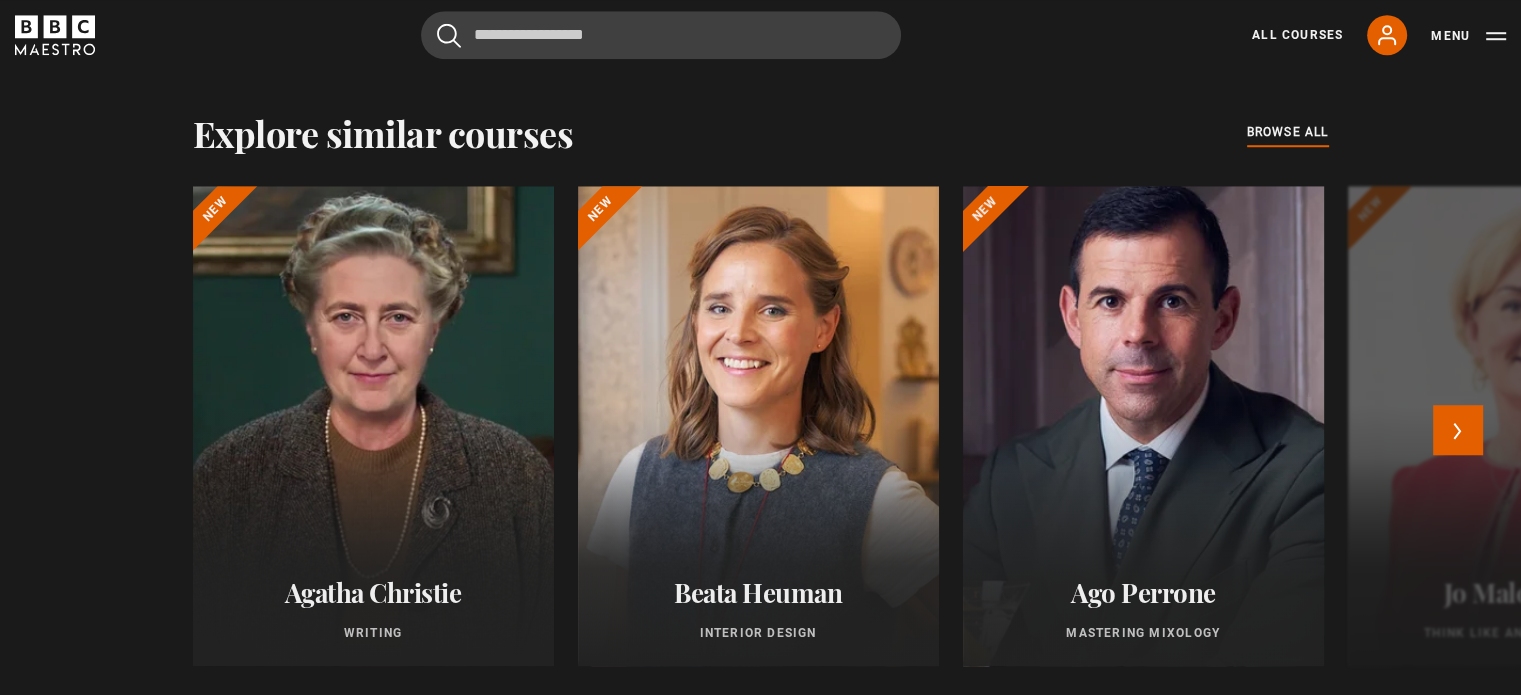 scroll, scrollTop: 1704, scrollLeft: 0, axis: vertical 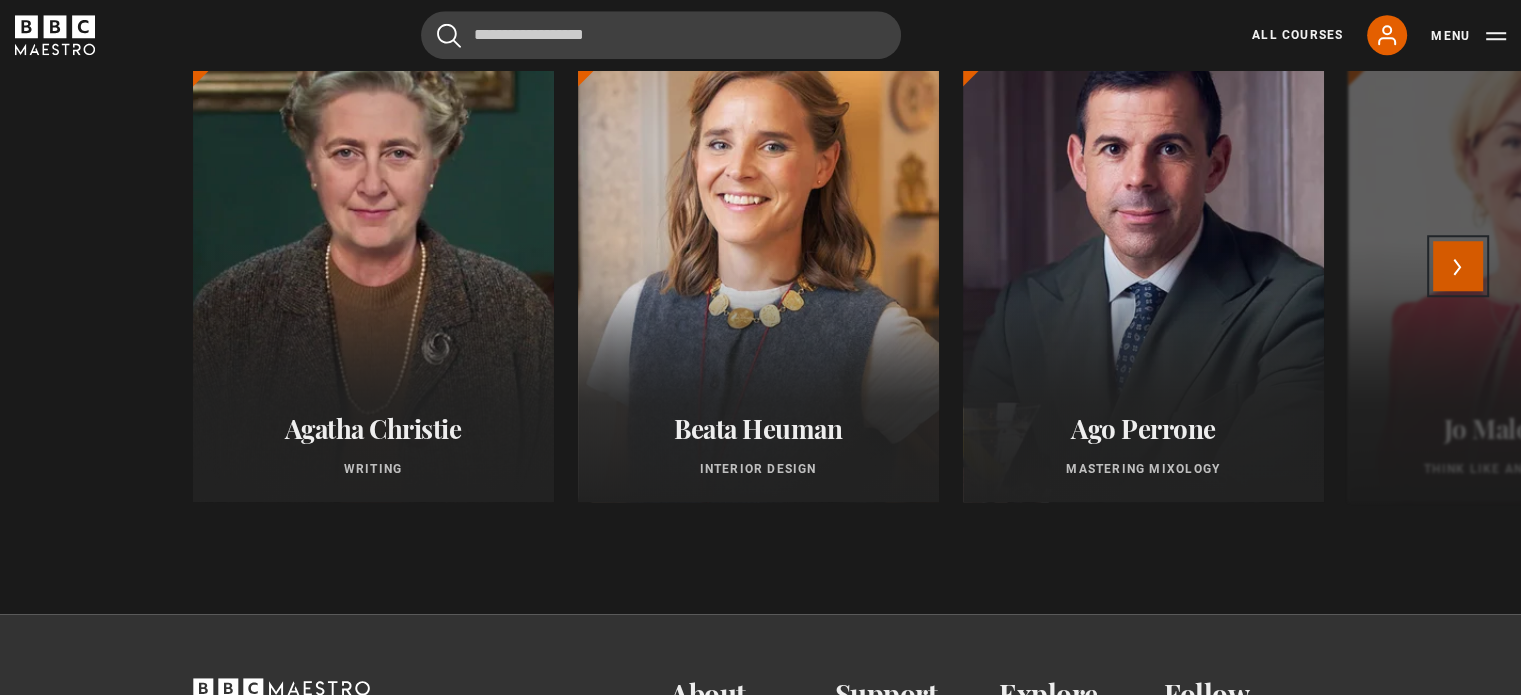 click on "Next" at bounding box center [1458, 266] 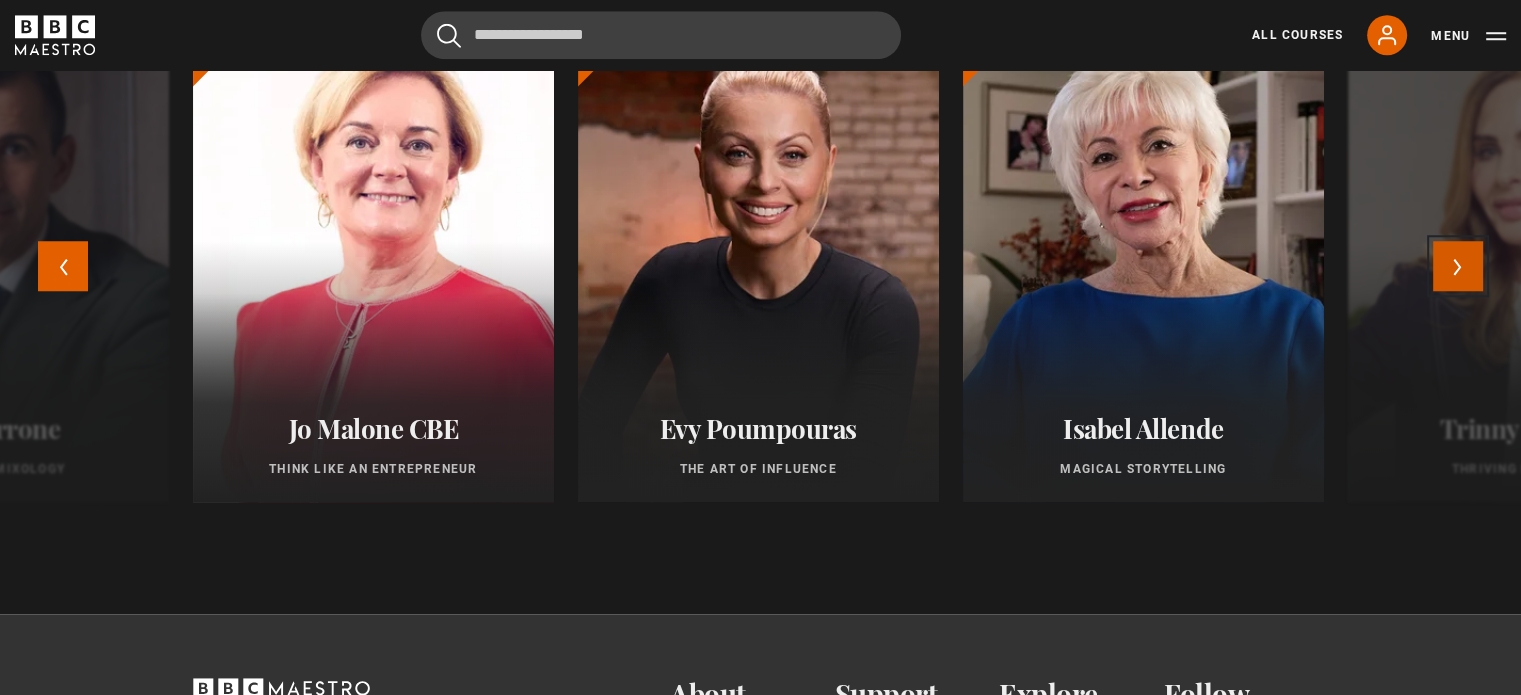 click on "Next" at bounding box center (1458, 266) 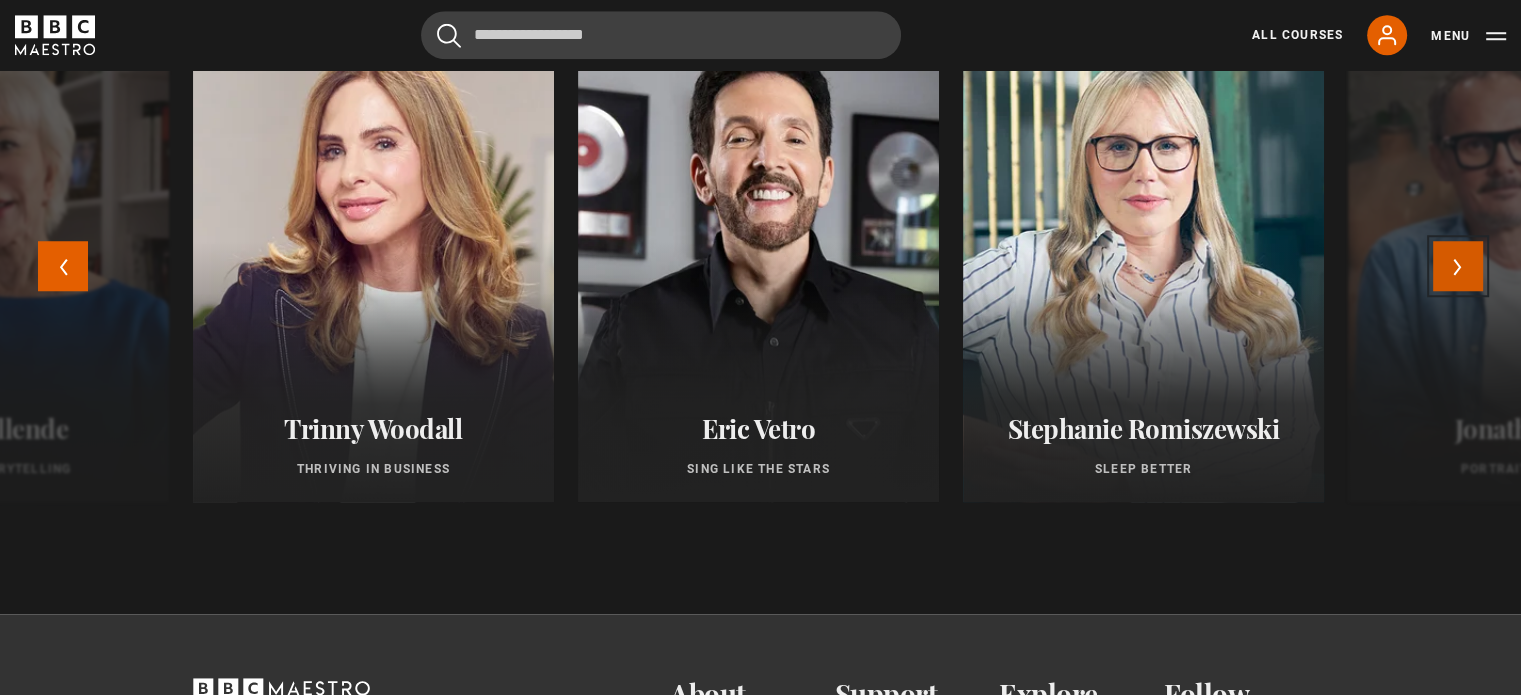 click on "Next" at bounding box center (1458, 266) 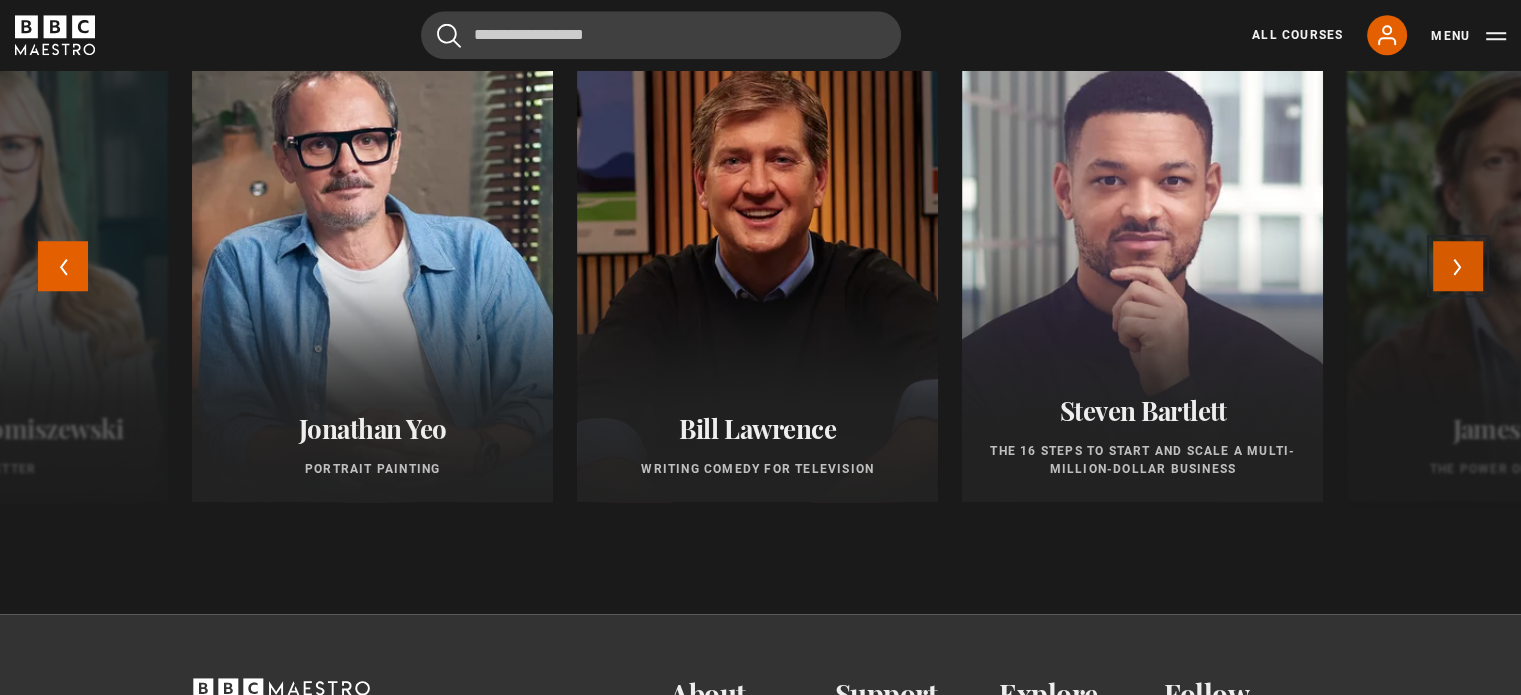 click on "Next" at bounding box center [1458, 266] 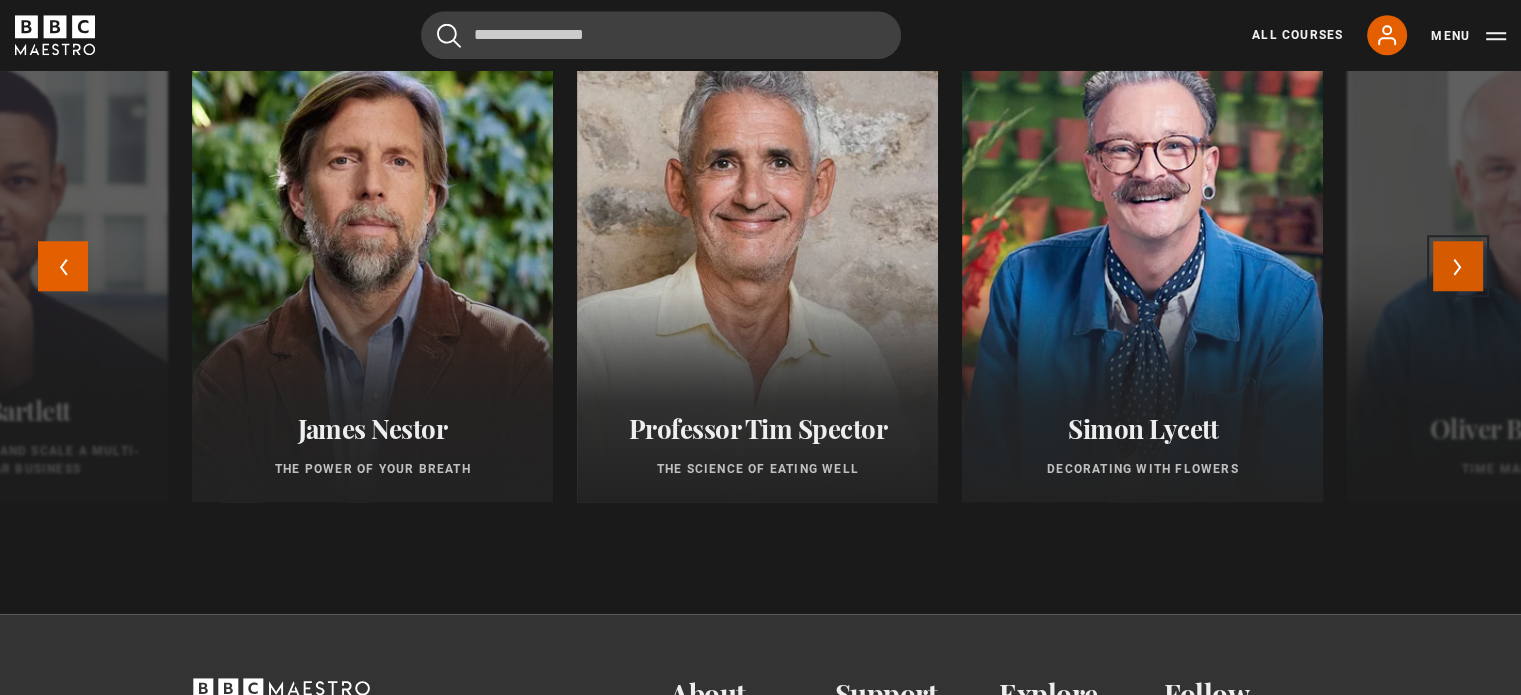 click on "Next" at bounding box center (1458, 266) 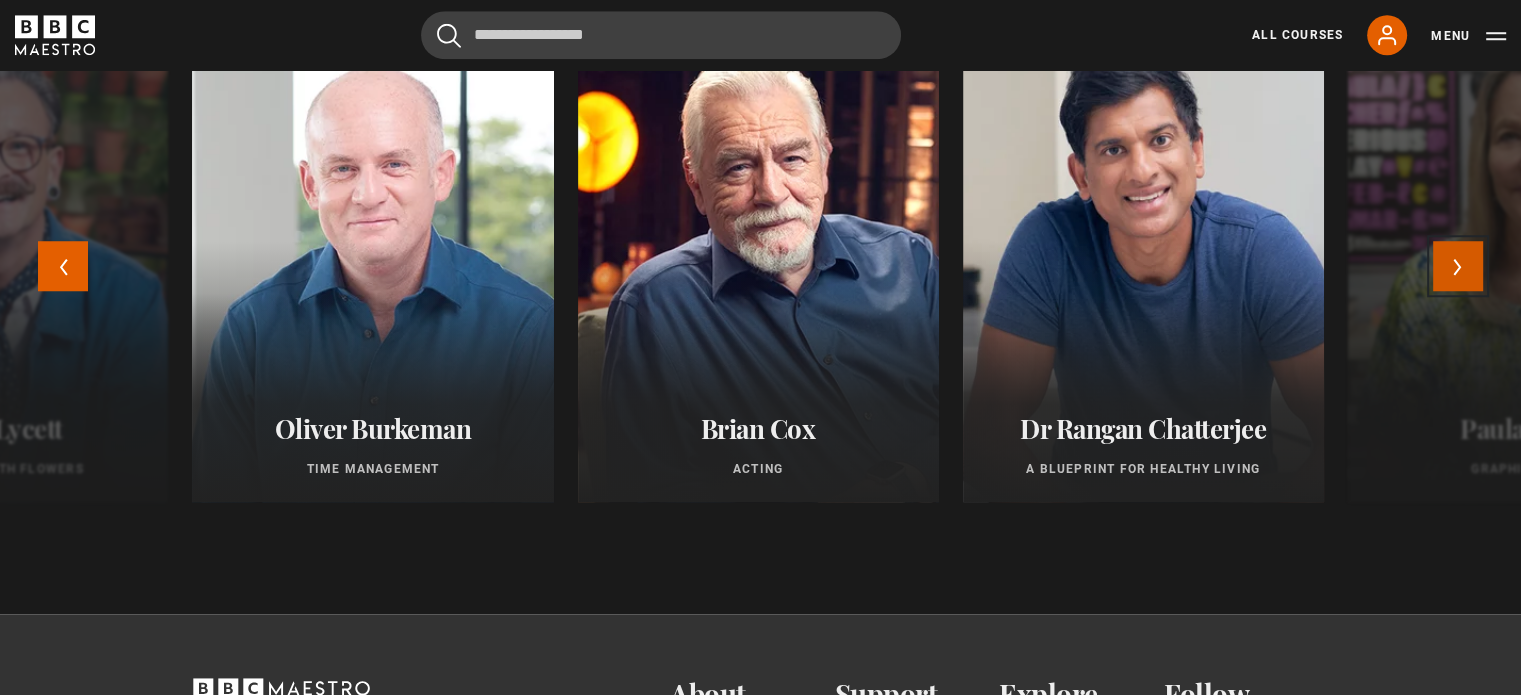 click on "Next" at bounding box center [1458, 266] 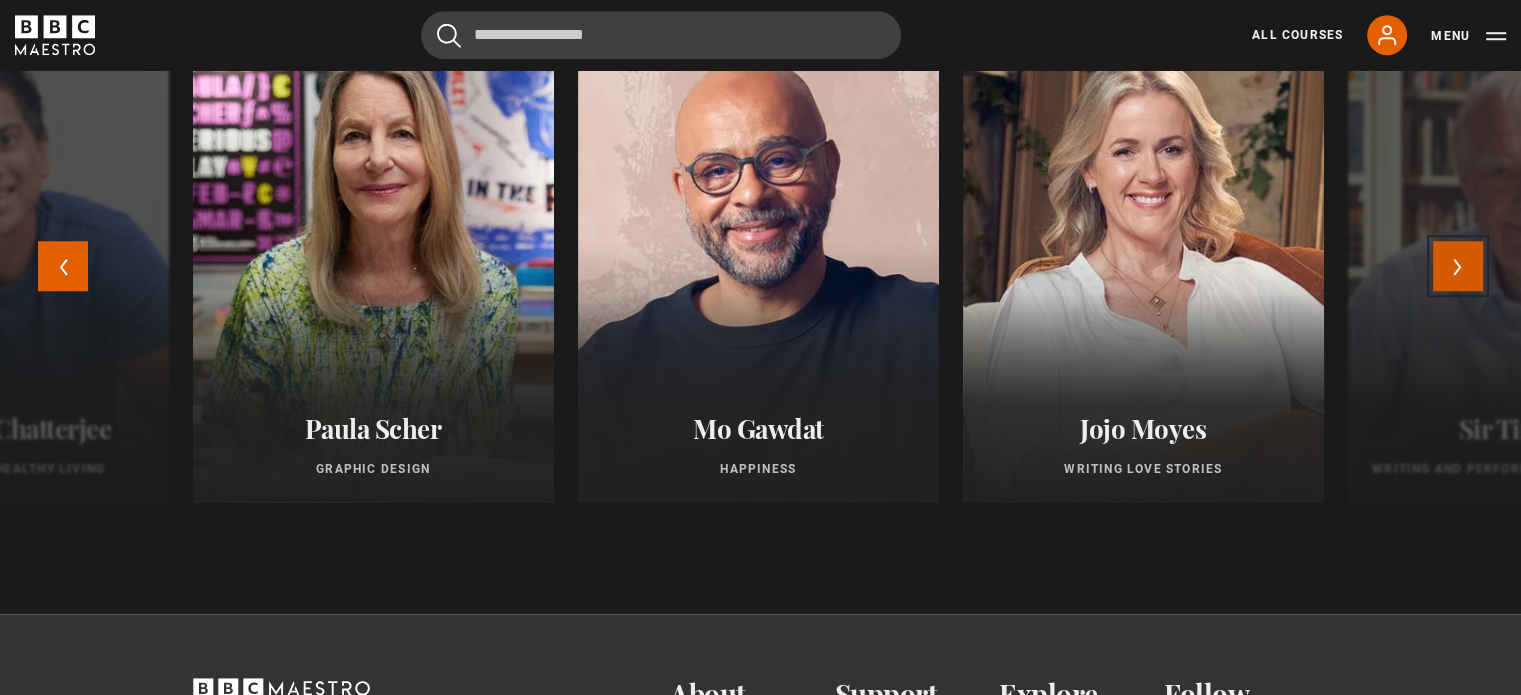 click on "Next" at bounding box center (1458, 266) 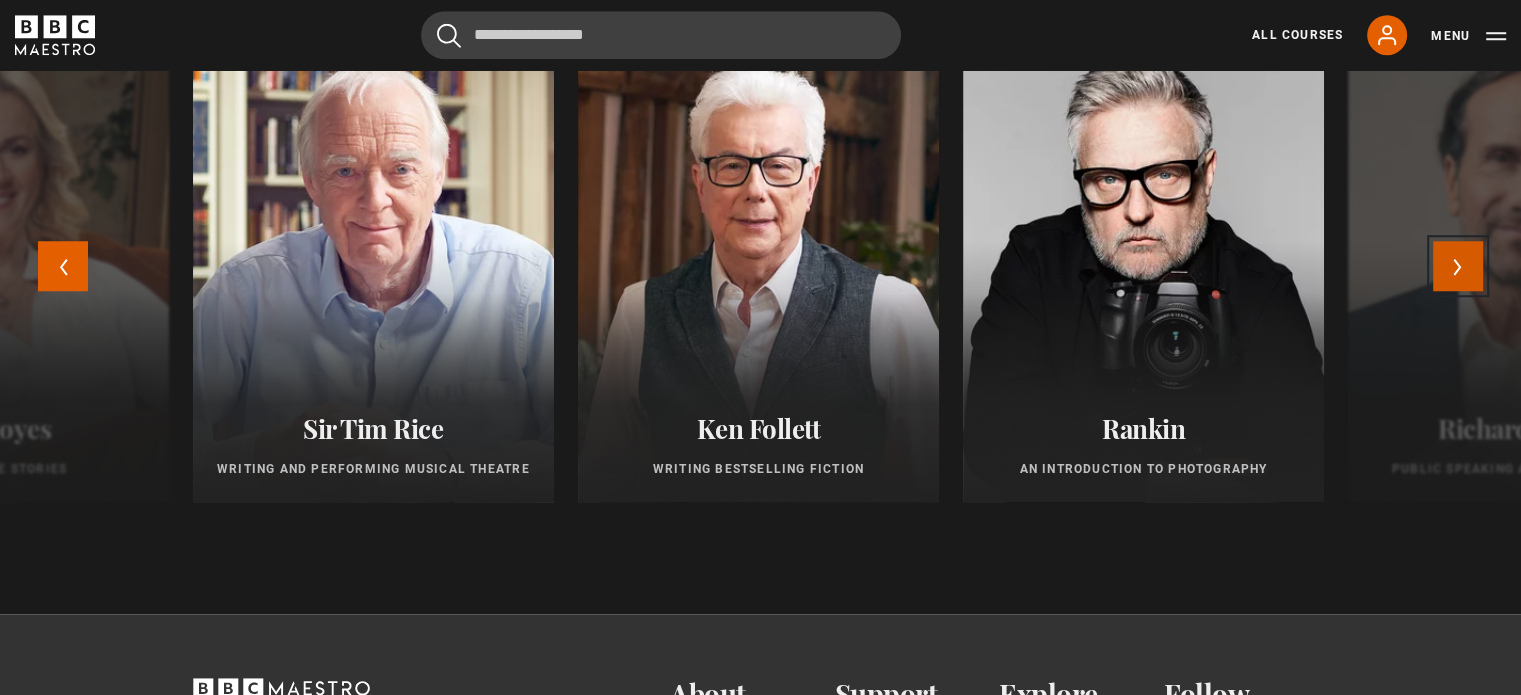 click on "Next" at bounding box center [1458, 266] 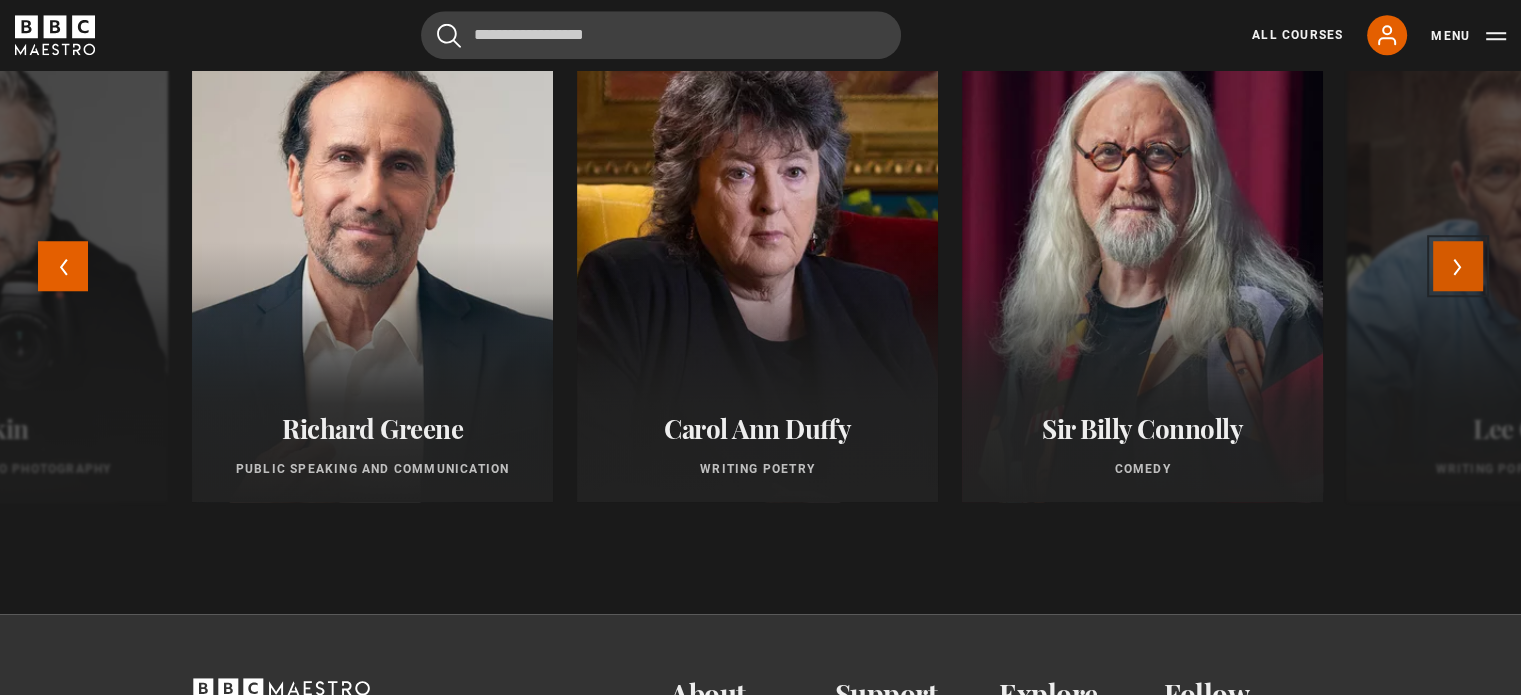 click on "Next" at bounding box center (1458, 266) 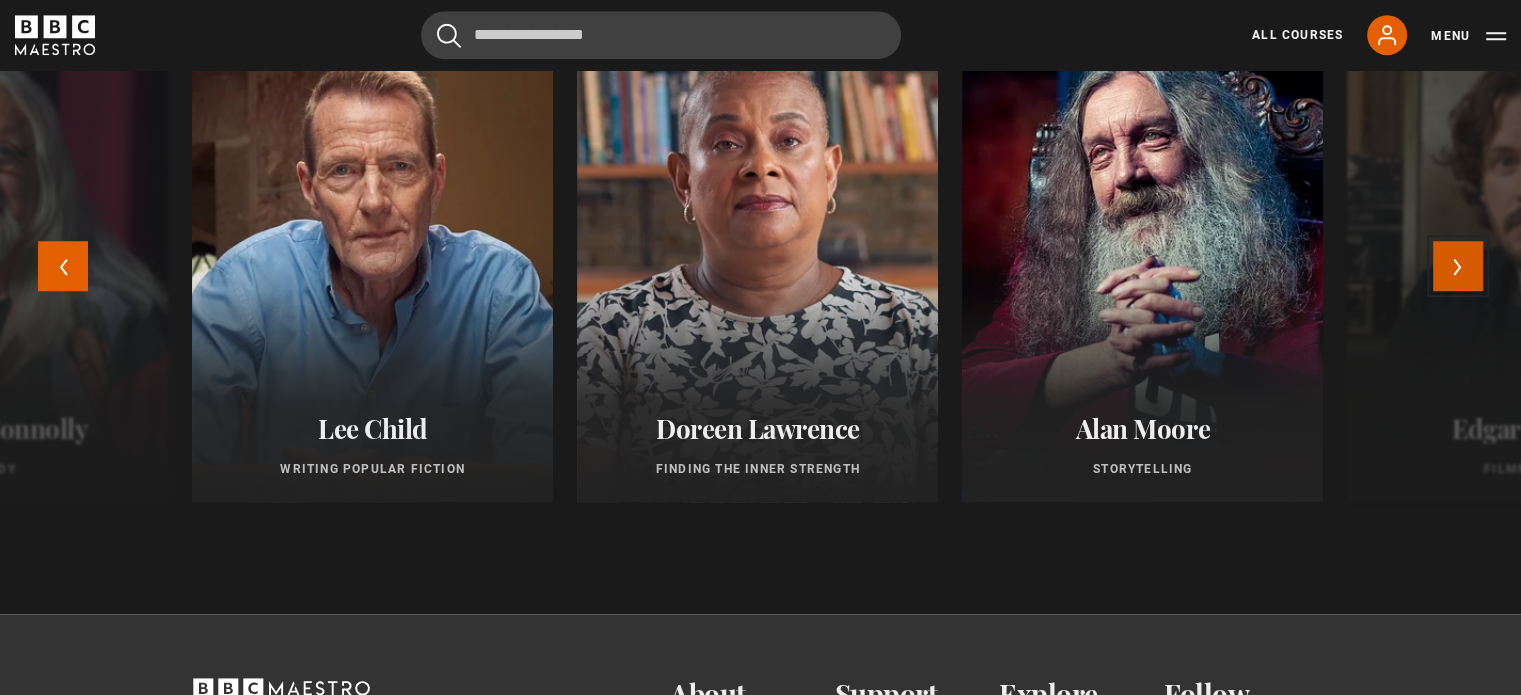 click on "Next" at bounding box center (1458, 266) 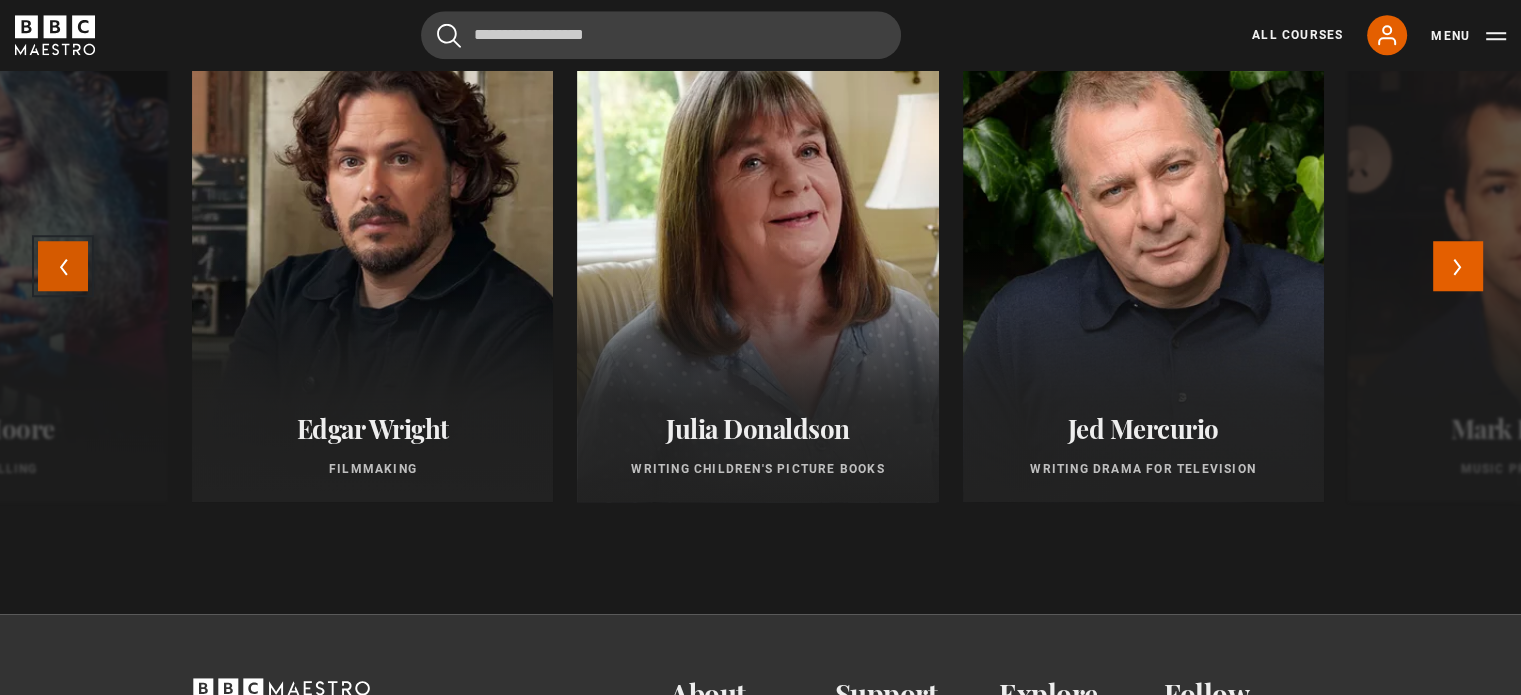 click on "Previous" at bounding box center (63, 266) 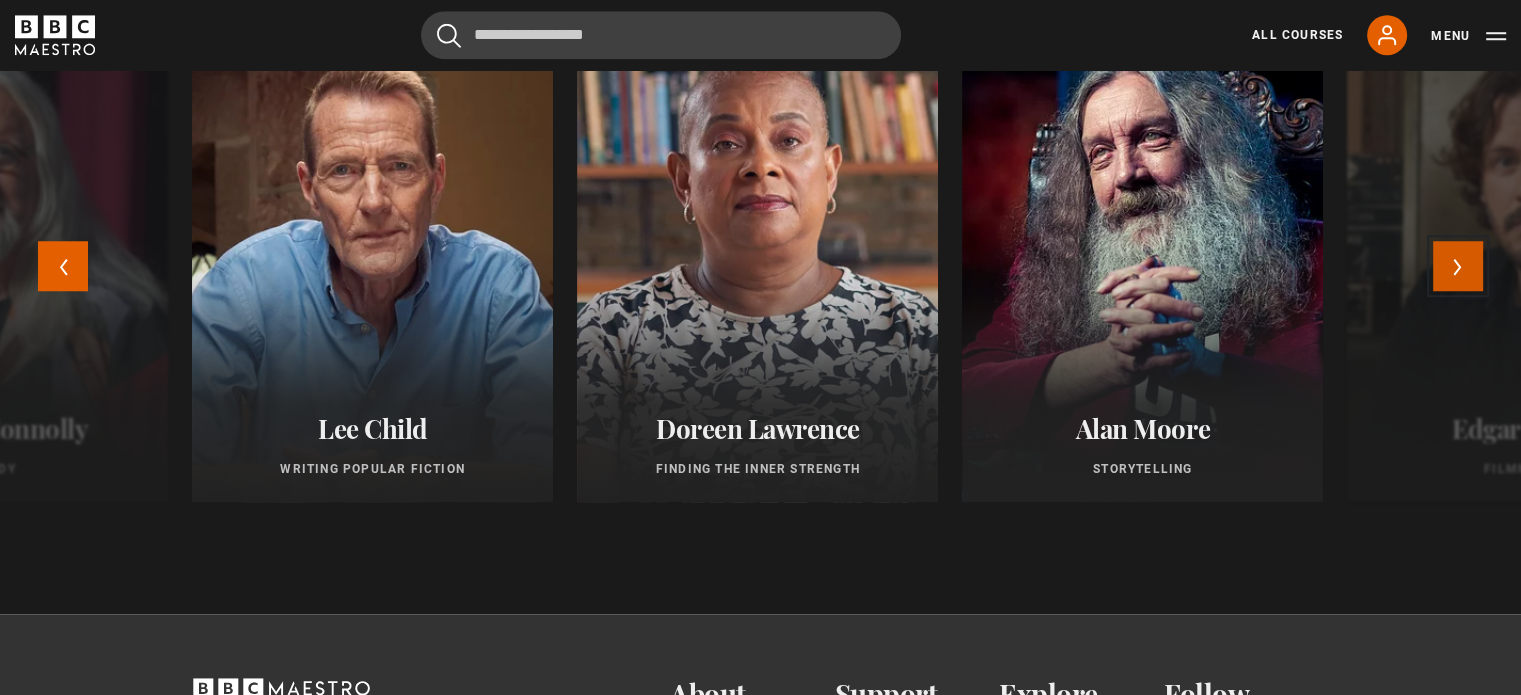 click on "Next" at bounding box center [1458, 266] 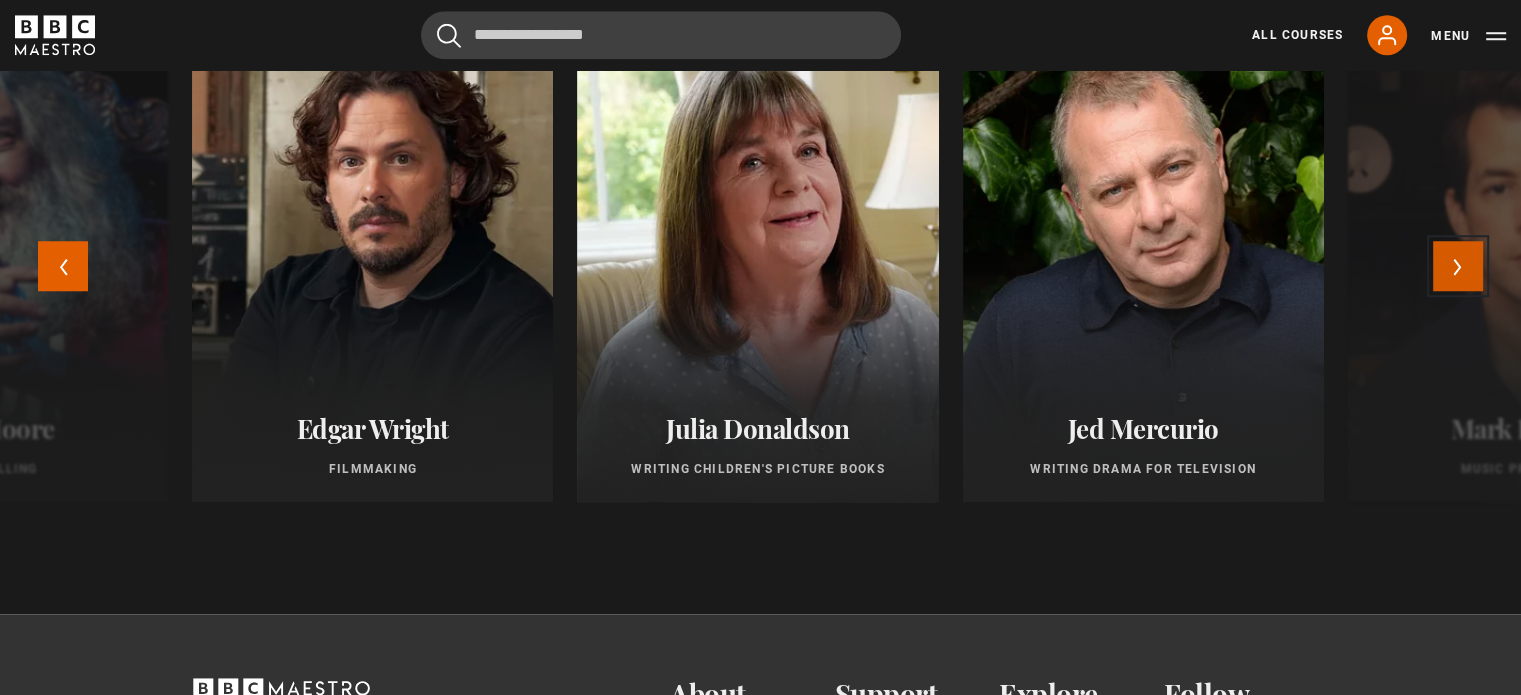 click on "Next" at bounding box center [1458, 266] 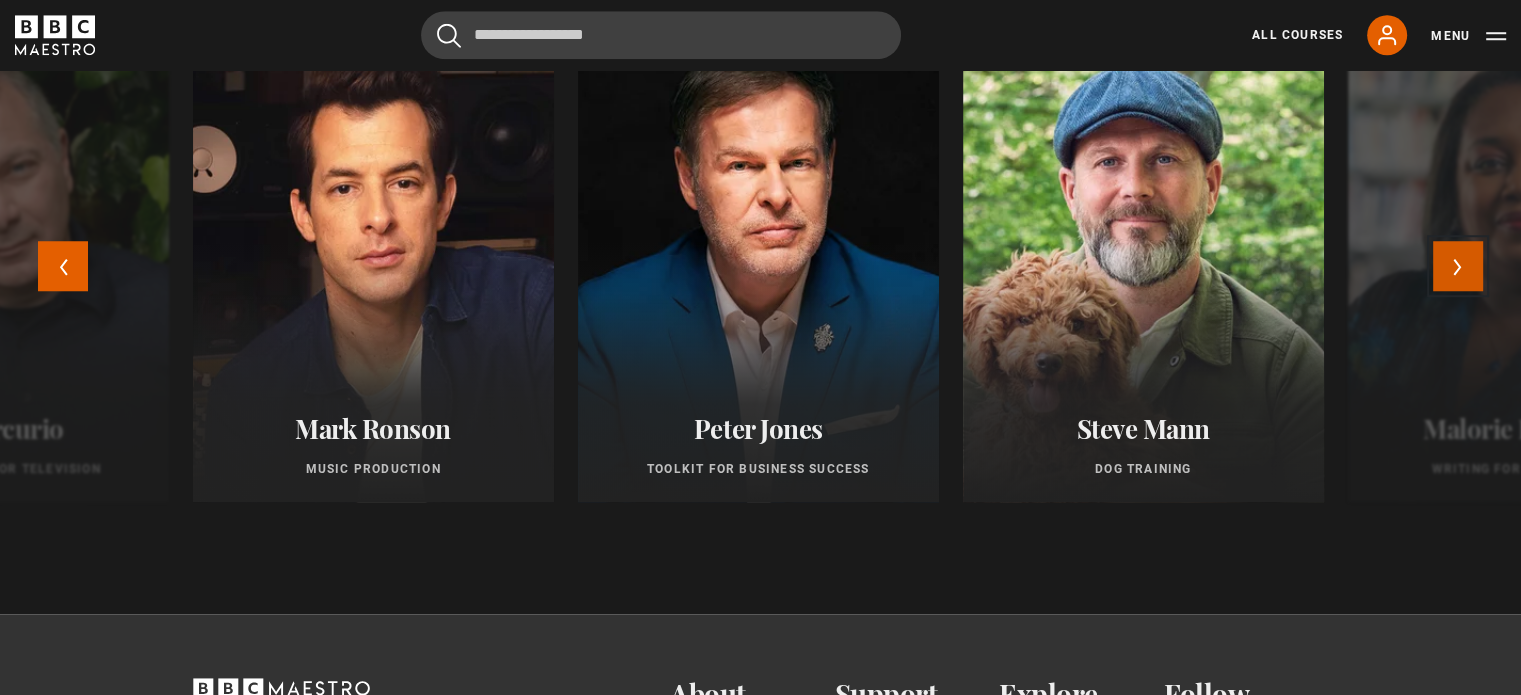 click on "Next" at bounding box center (1458, 266) 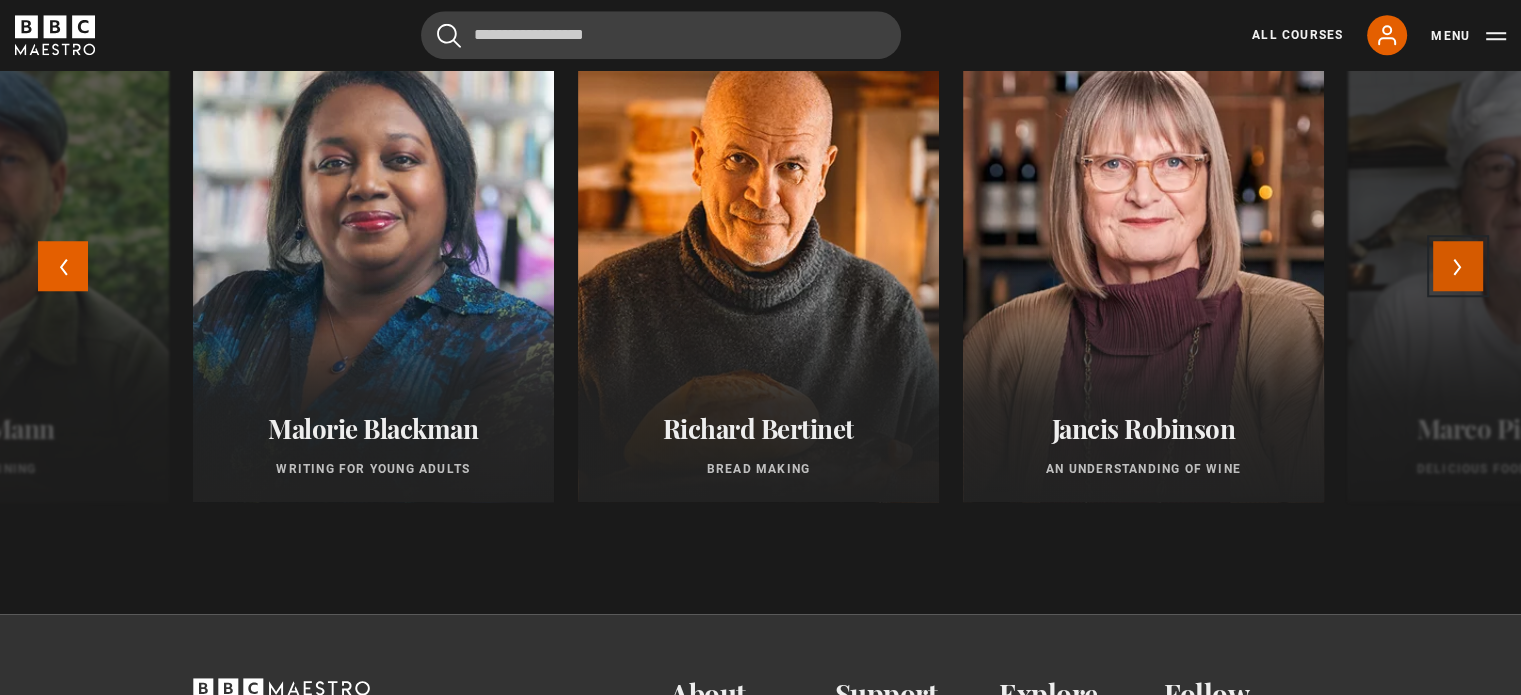 click on "Next" at bounding box center (1458, 266) 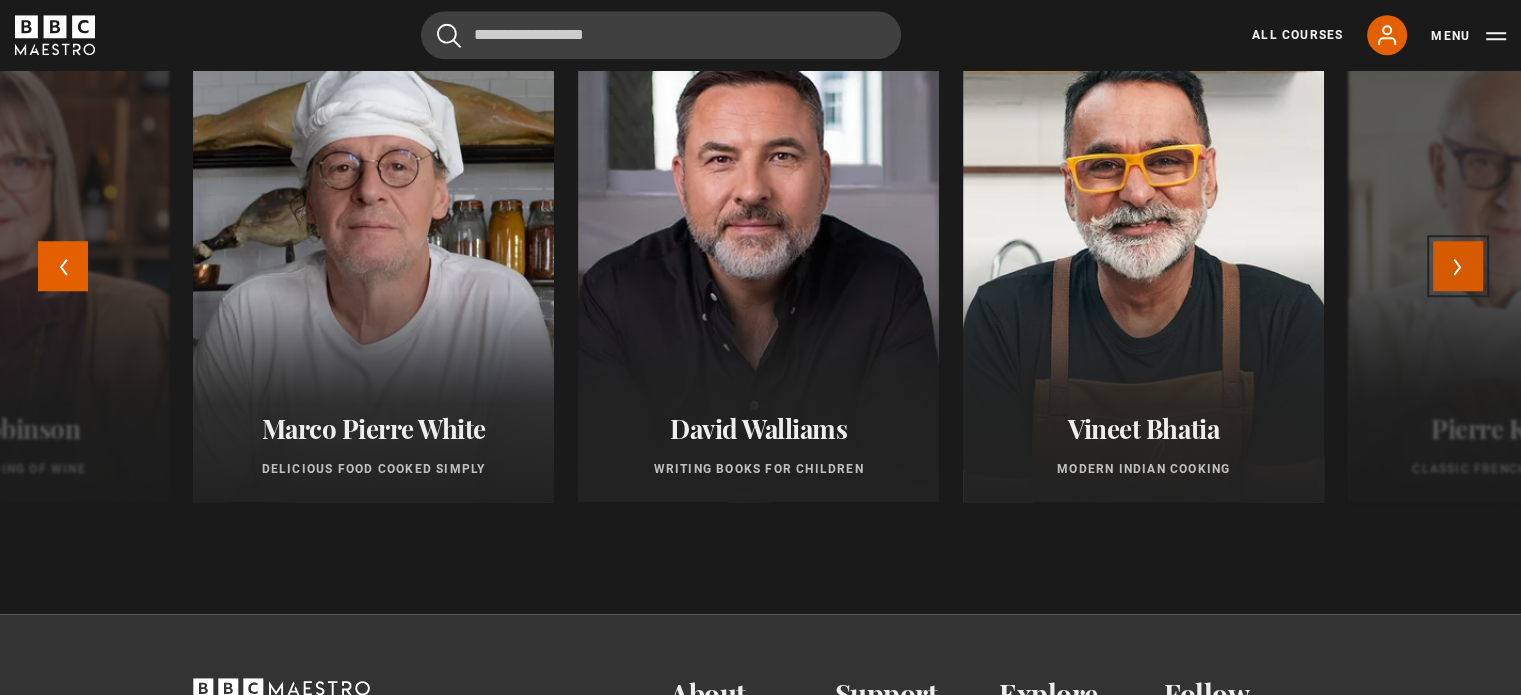 click on "Next" at bounding box center [1458, 266] 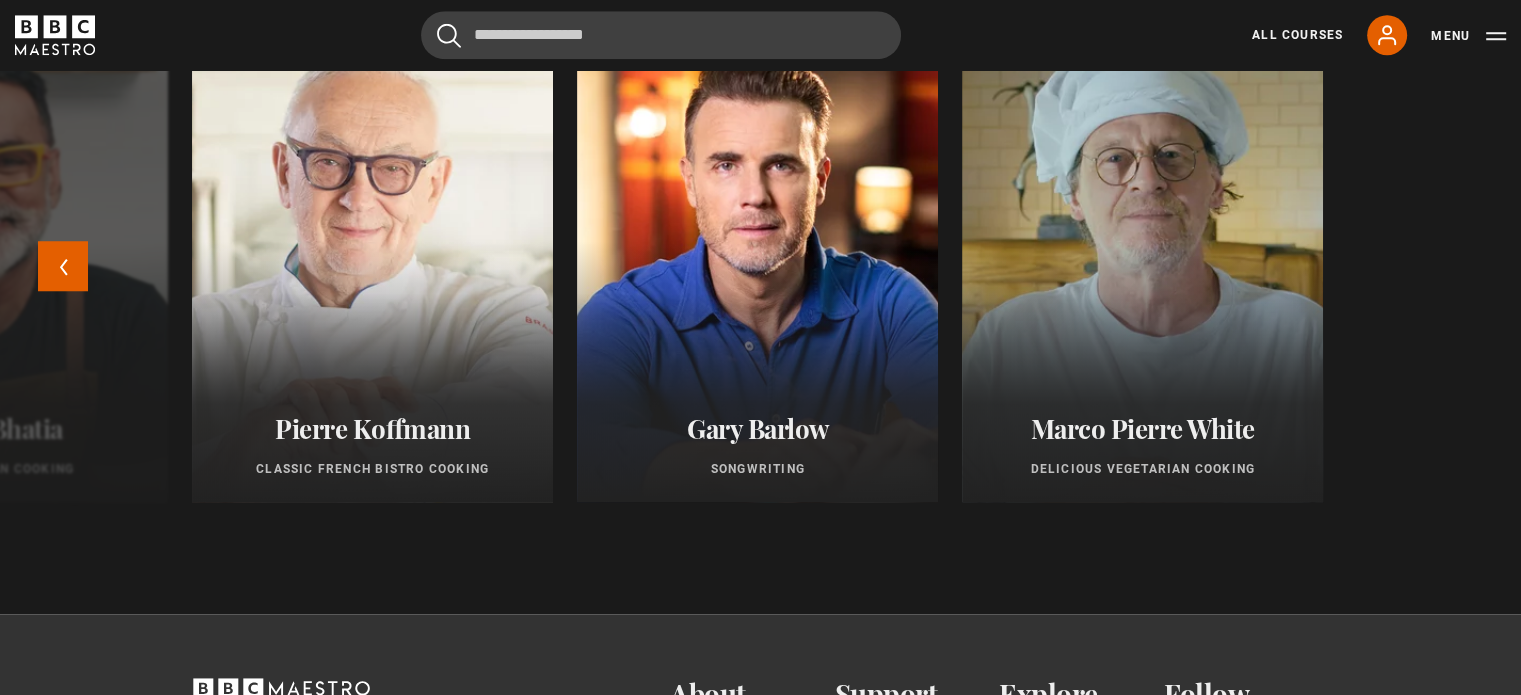 click on "Agatha Christie
Writing
New
Beata Heuman
Interior Design
New
Ago Perrone
Mastering Mixology
New
Jo Malone CBE
Think Like an Entrepreneur
New
Evy Poumpouras
The Art of Influence
New
Isabel Allende
Magical Storytelling
New
Trinny Woodall
Thriving in Business
Eric Vetro
Sing Like the Stars
Stephanie Romiszewski
Sleep Better
Jonathan Yeo
Portrait Painting
Bill Lawrence
Writing Comedy for Television" at bounding box center (760, 278) 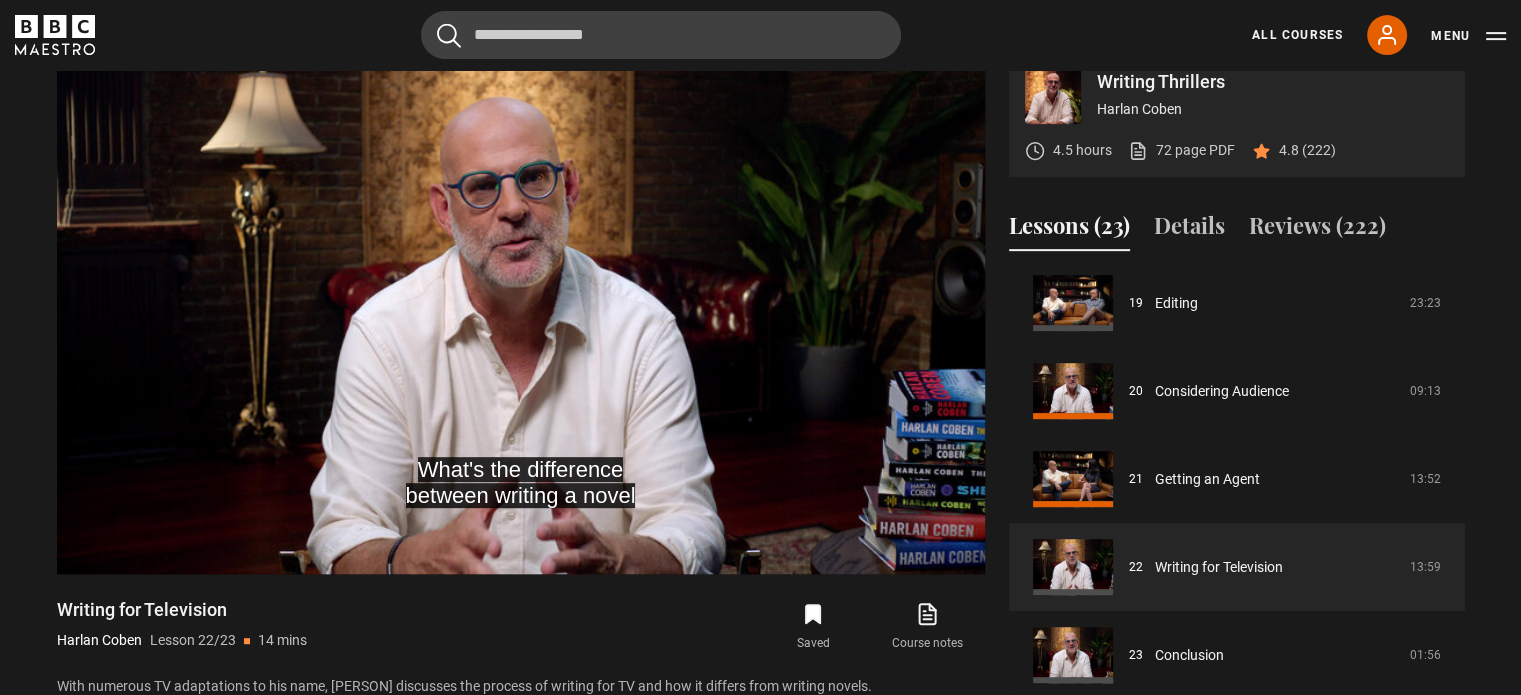 scroll, scrollTop: 804, scrollLeft: 0, axis: vertical 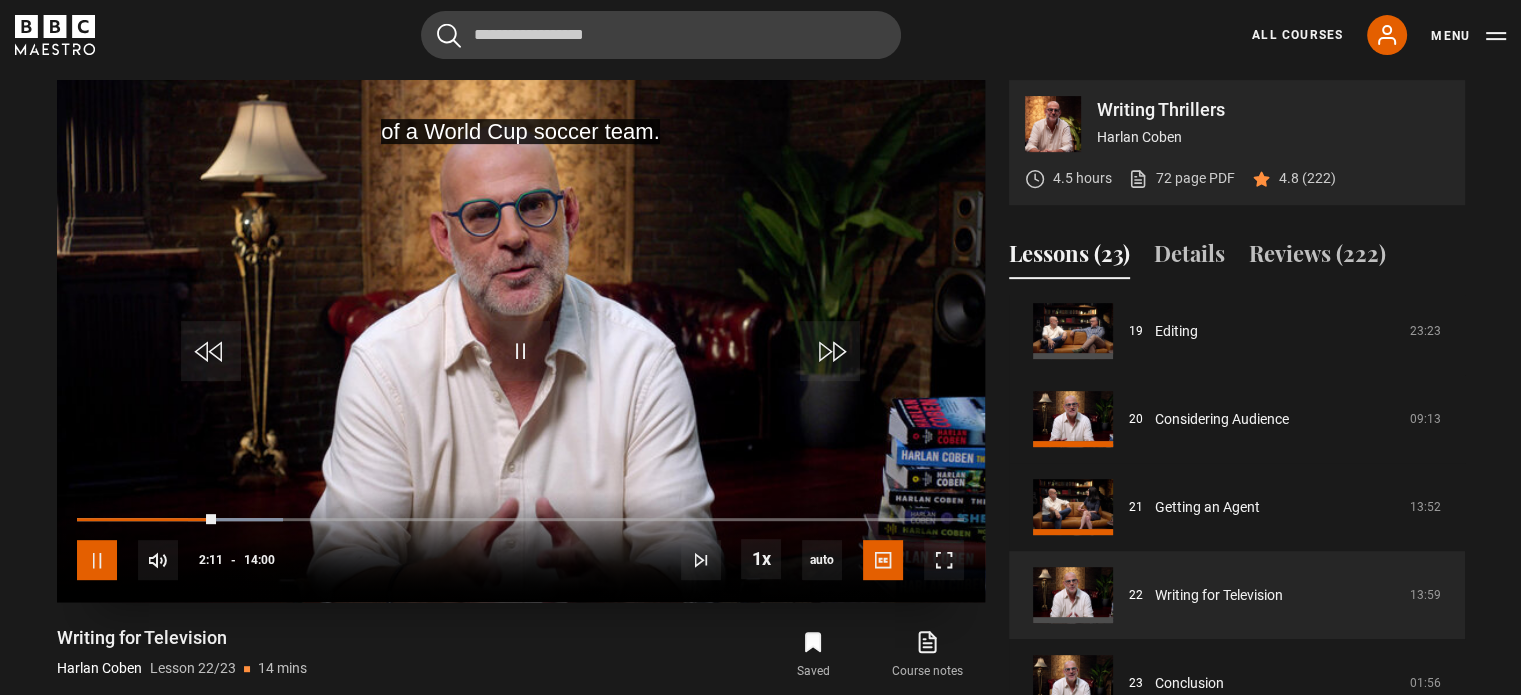 click at bounding box center [97, 560] 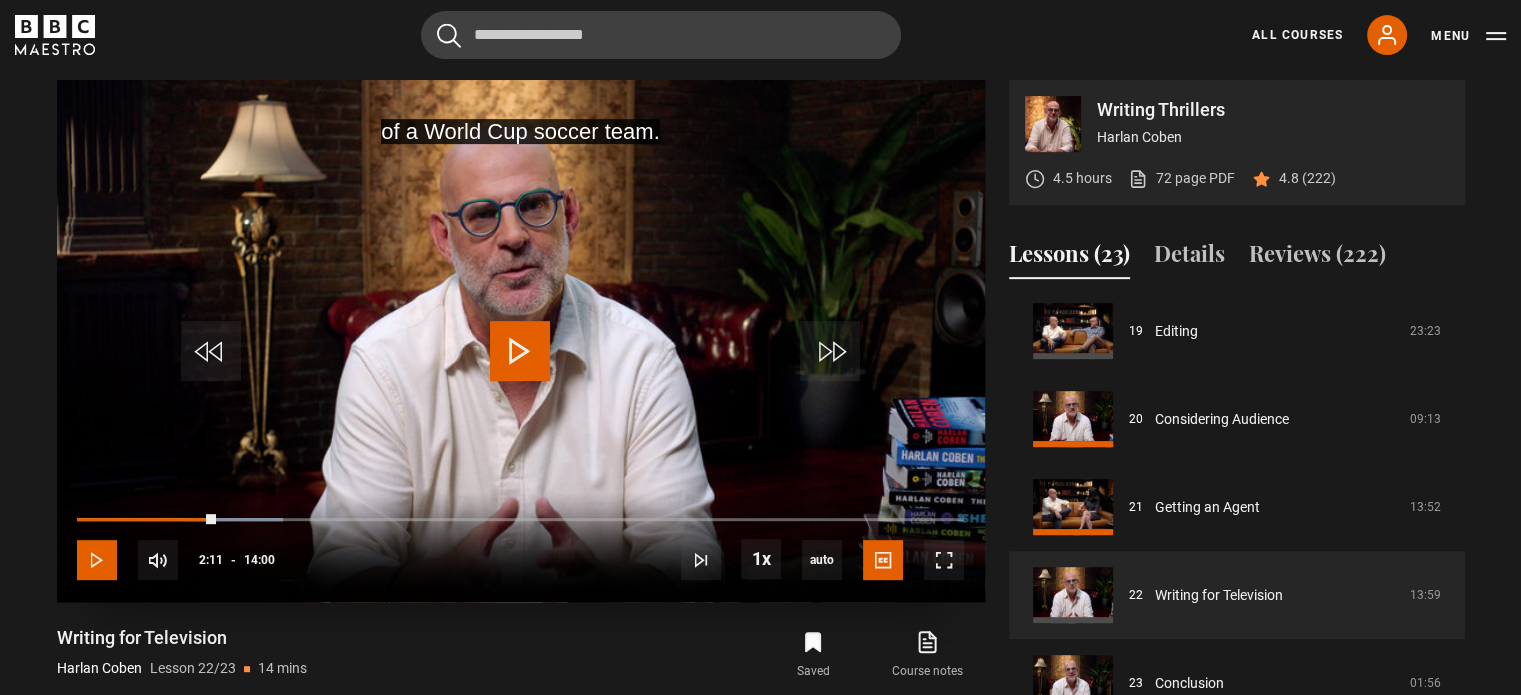 click at bounding box center (97, 560) 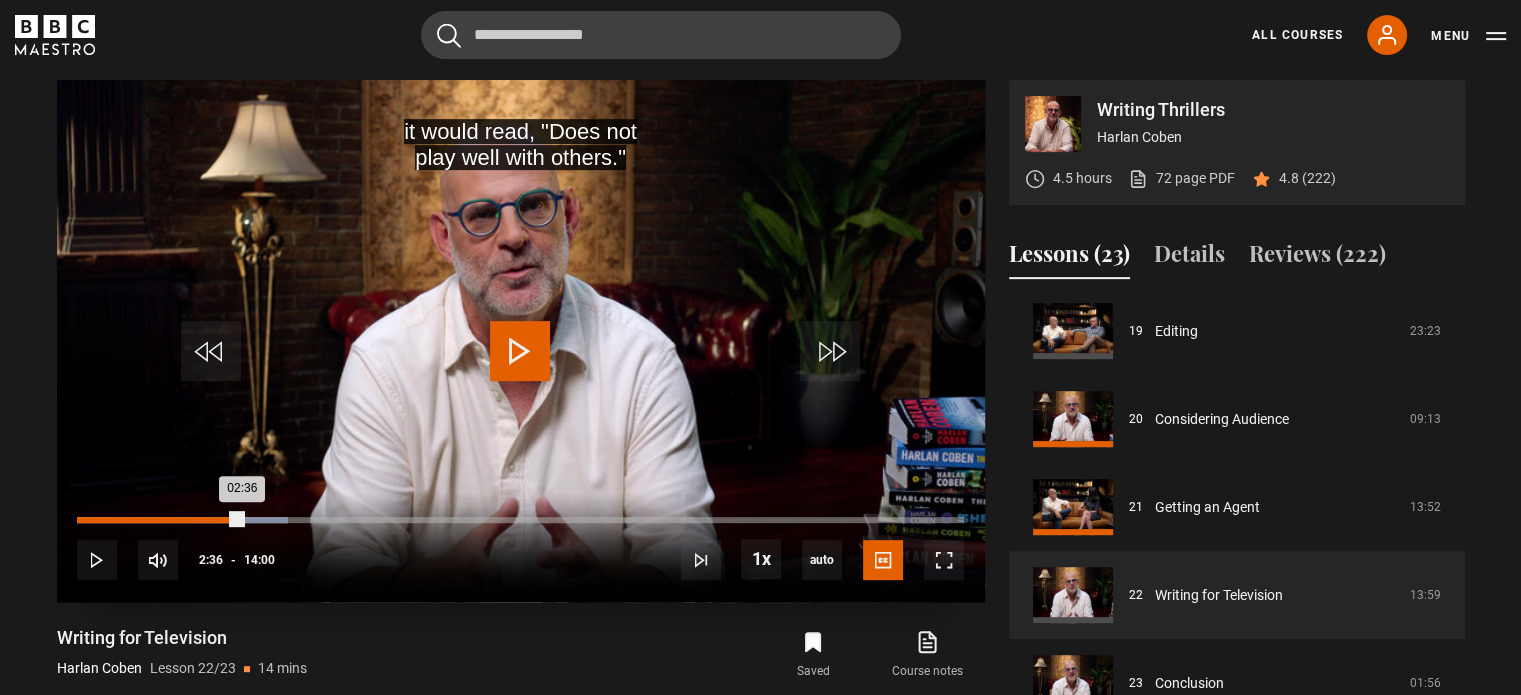 click on "Loaded :  23.81% 02:36 02:36" at bounding box center (520, 520) 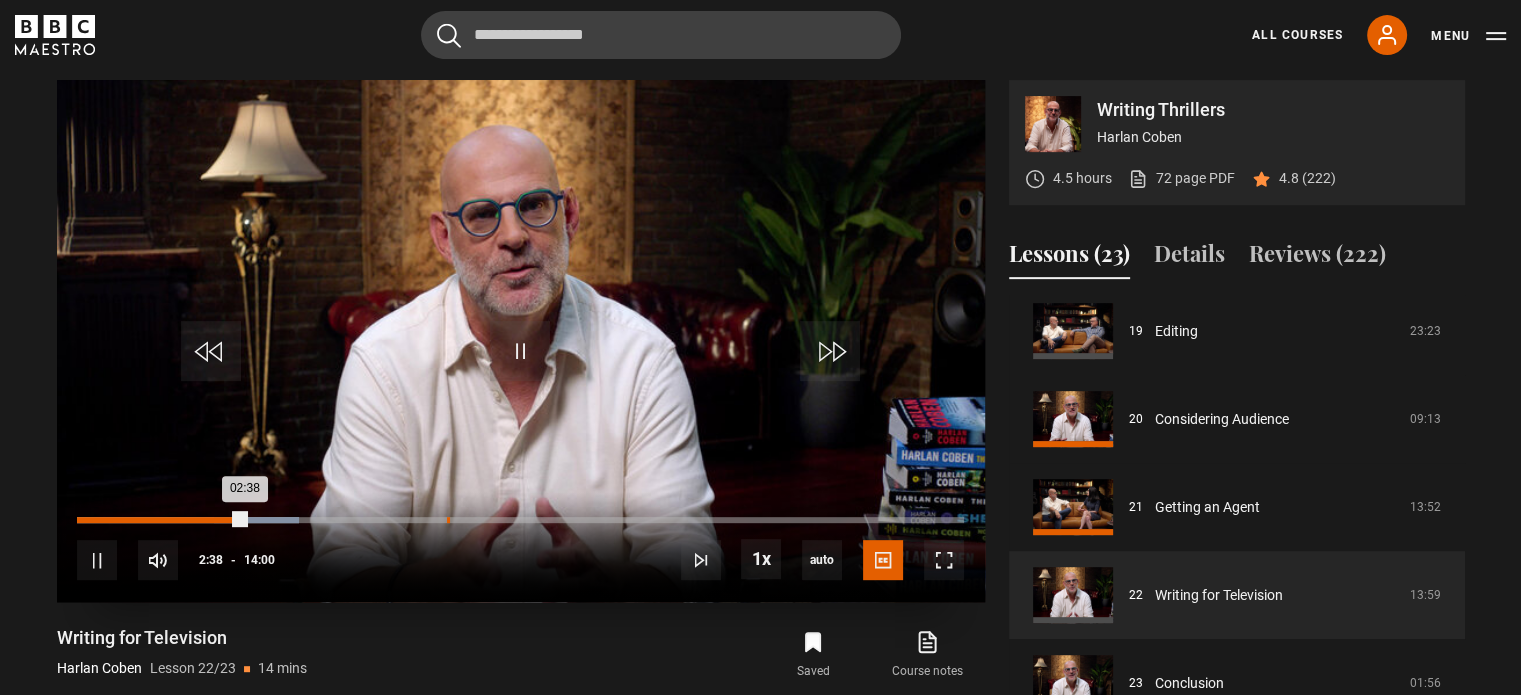 click on "Loaded :  25.00% 05:50 02:38" at bounding box center (520, 520) 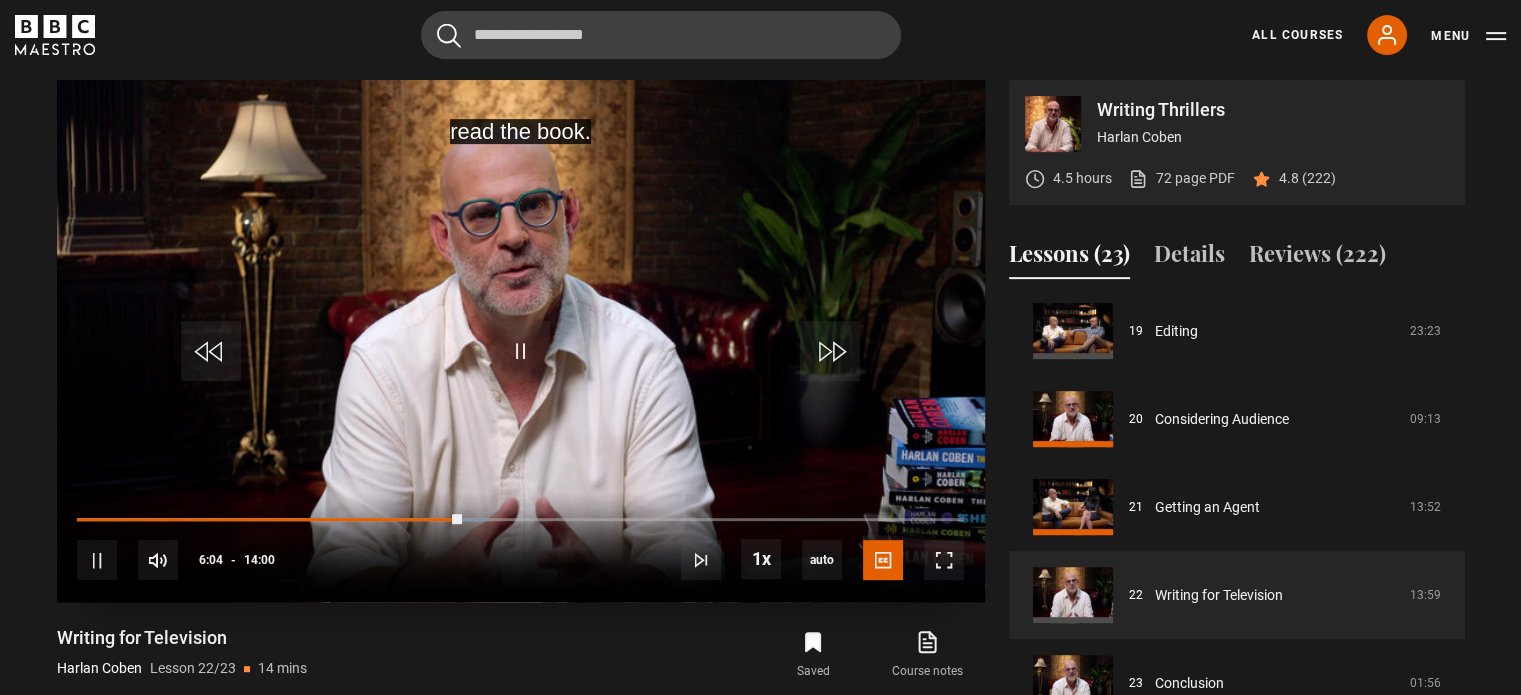 click on "10s Skip Back 10 seconds Pause 10s Skip Forward 10 seconds Loaded :  46.43% 08:29 06:04 Pause Mute 57% Current Time  6:04 - Duration  14:00
[PERSON]
Lesson 22
Writing for Television
1x Playback Rate 2x 1.5x 1x , selected 0.5x auto Quality 360p 720p 1080p 2160p Auto , selected Captions captions off English  Captions , selected" at bounding box center (521, 547) 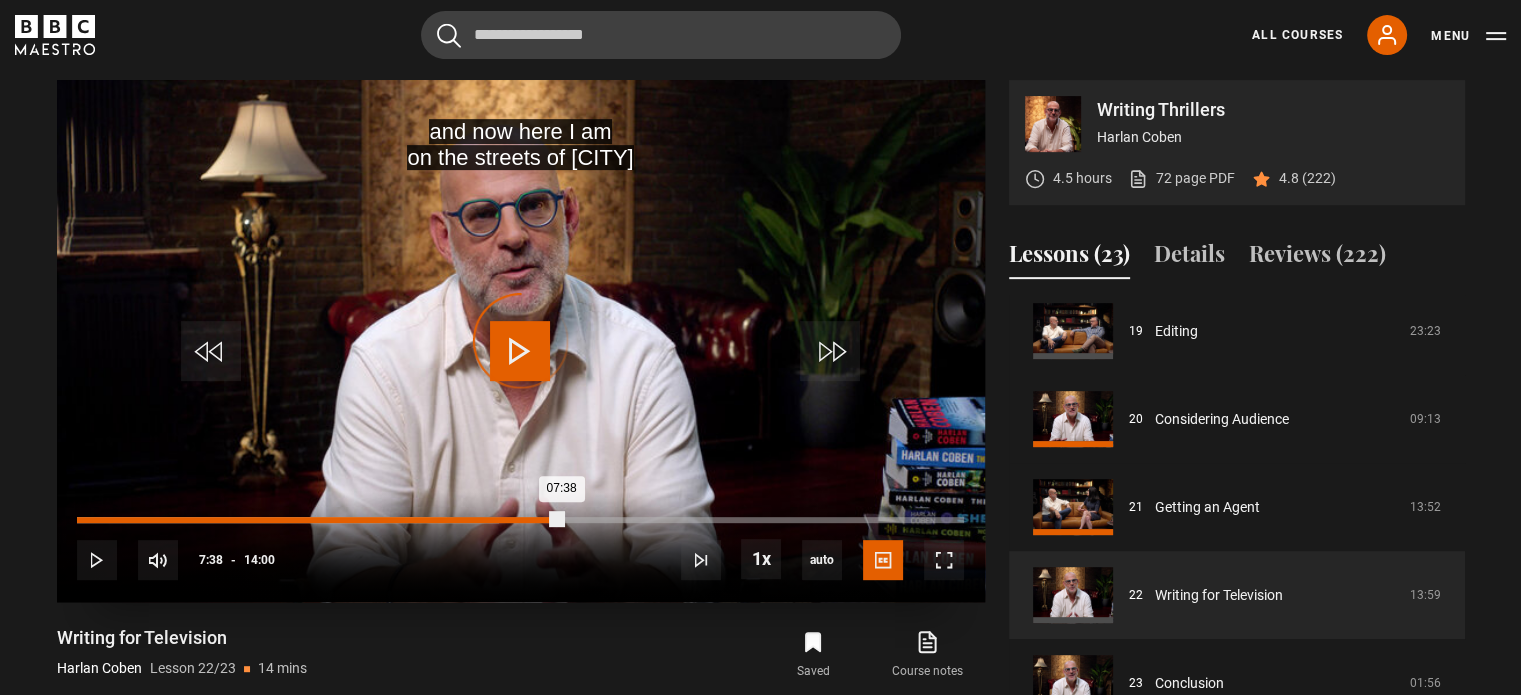 click on "Loaded :  47.62% 07:38 07:38" at bounding box center [520, 520] 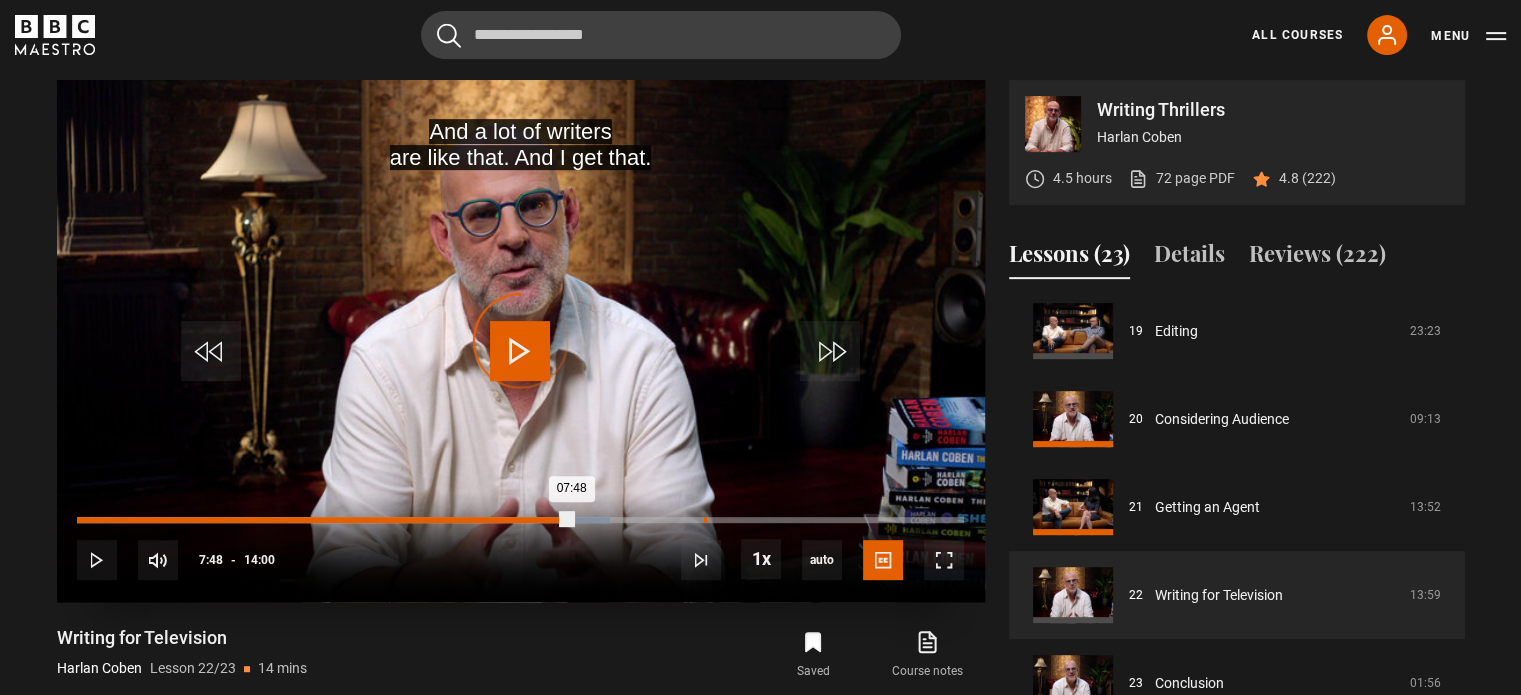 click on "Loaded :  60.12% 09:54 07:48" at bounding box center (520, 520) 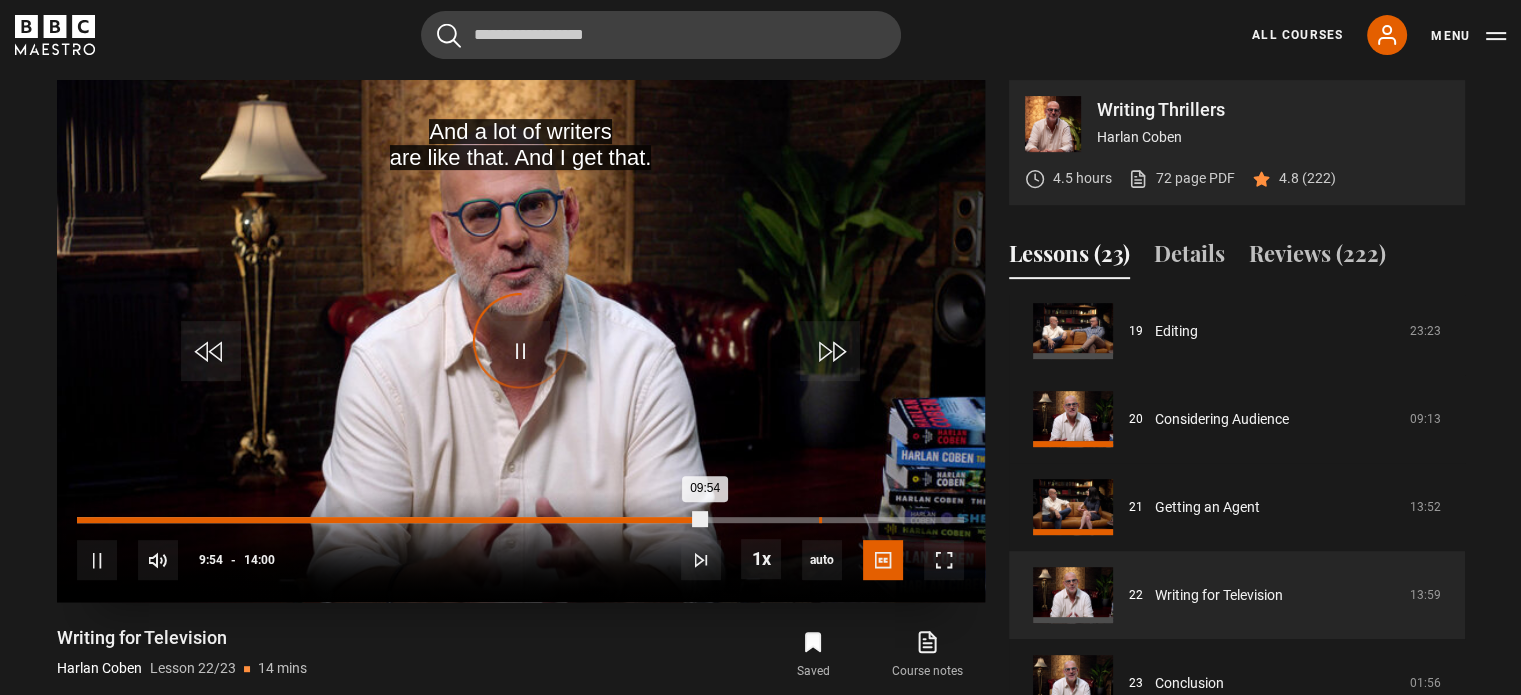 click on "Loaded :  70.83% 11:43 09:54" at bounding box center (520, 520) 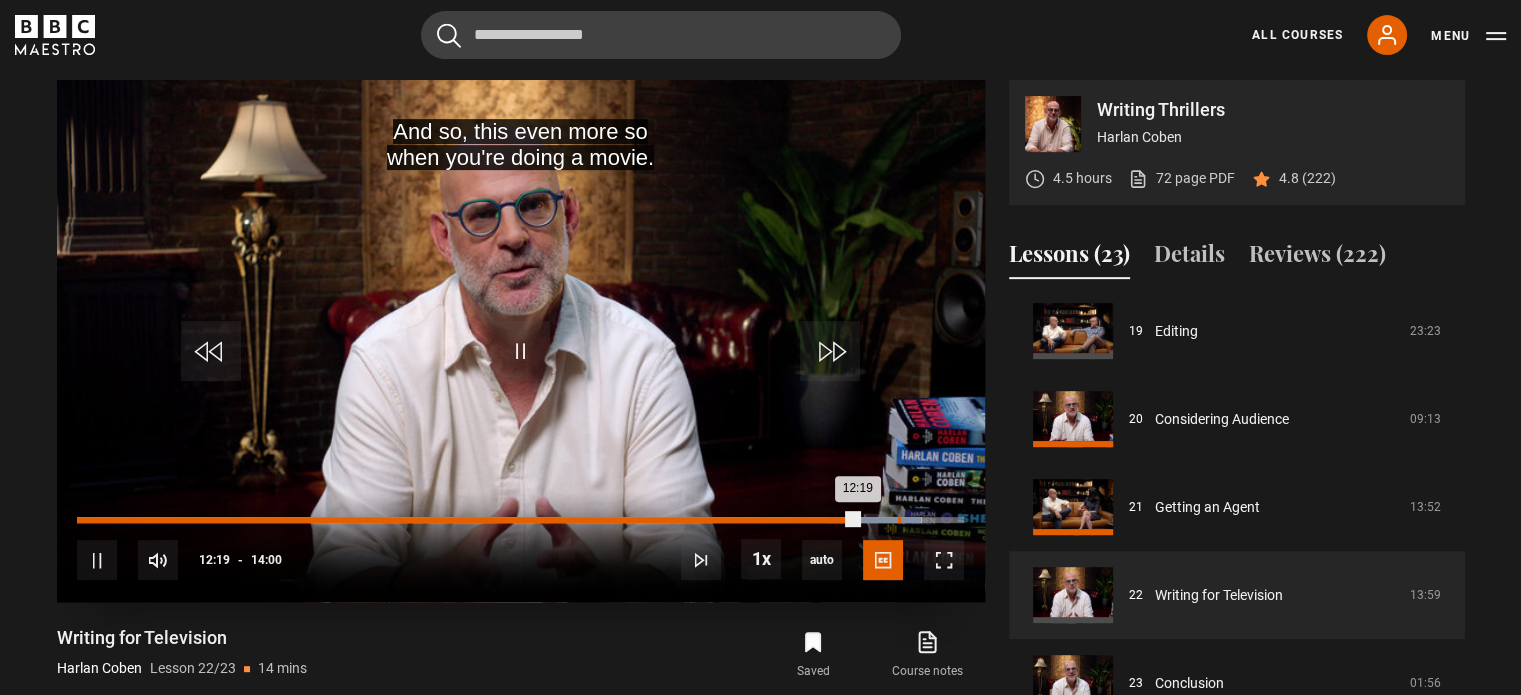 click on "Loaded :  95.24% 12:58 12:19" at bounding box center (520, 520) 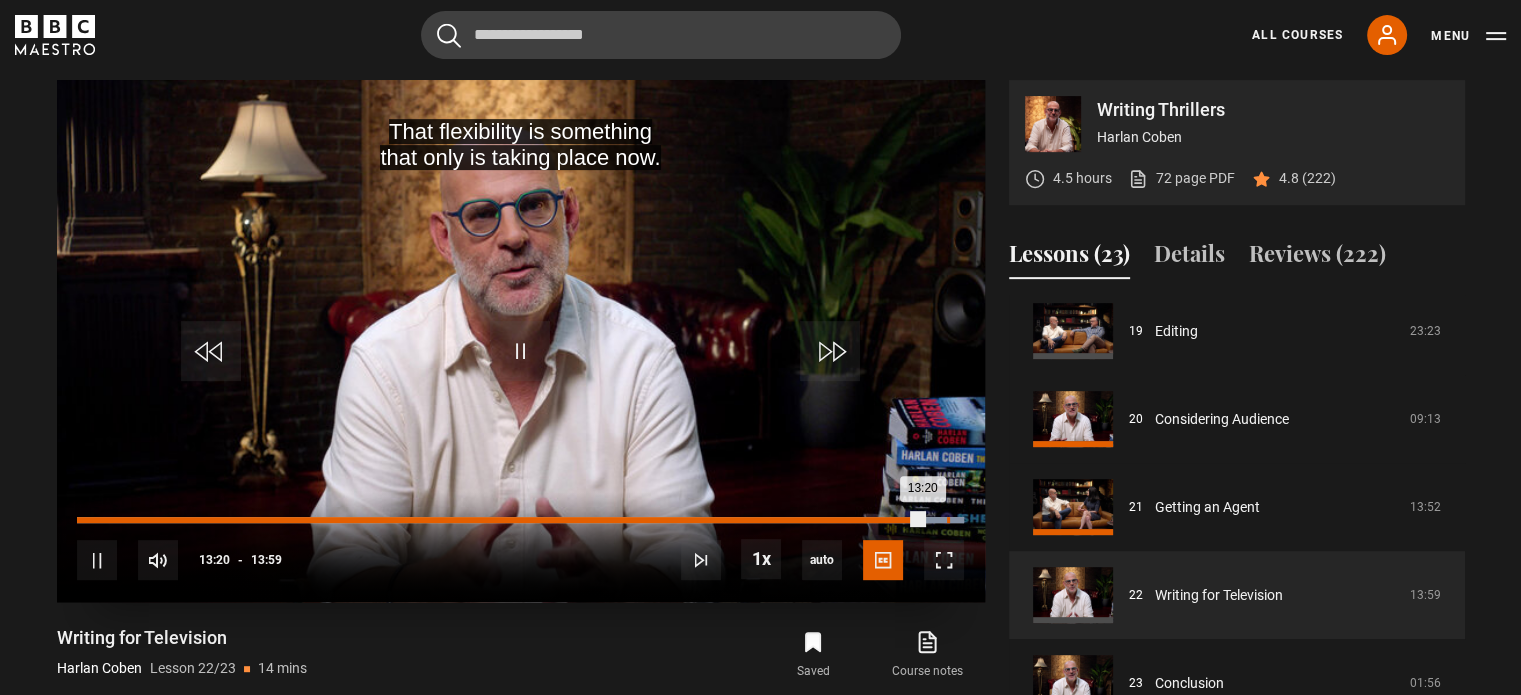 click on "Loaded :  100.00% 13:44 13:20" at bounding box center (520, 520) 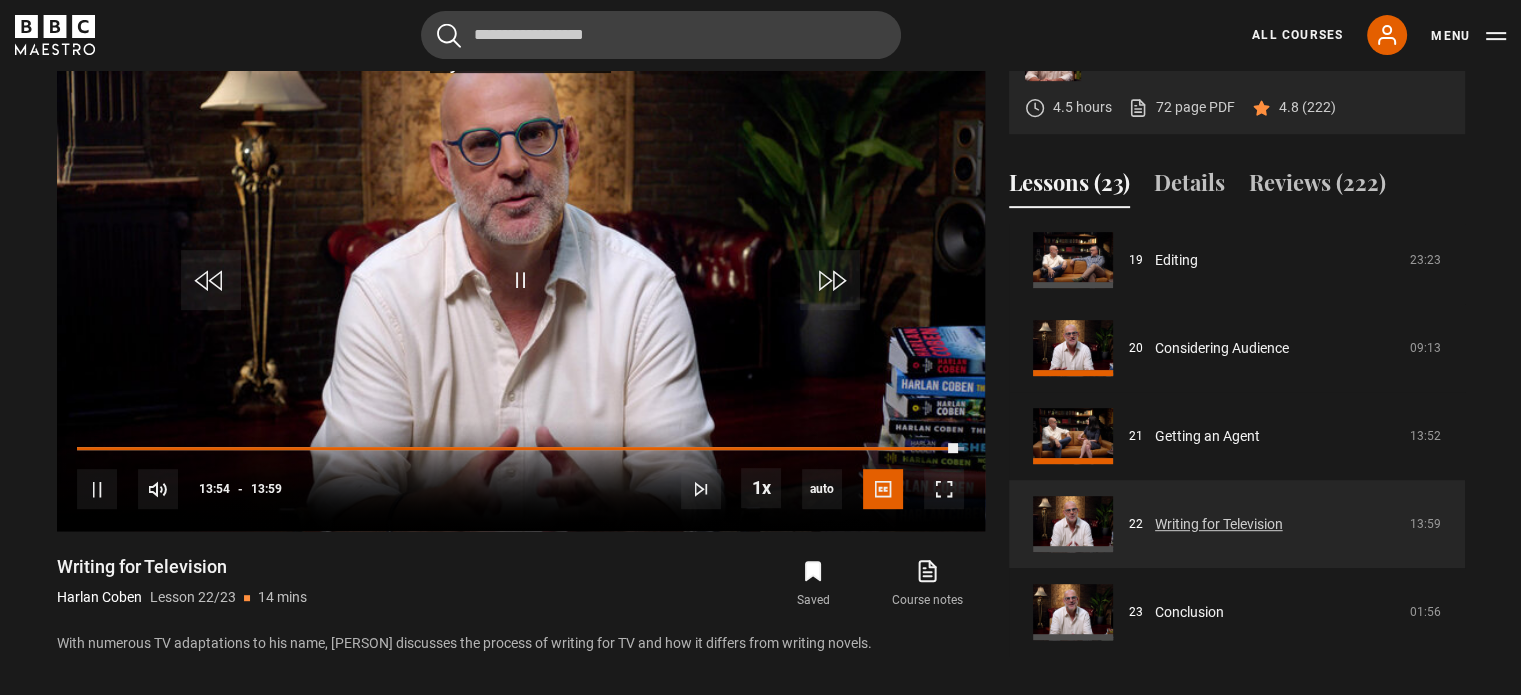 scroll, scrollTop: 1104, scrollLeft: 0, axis: vertical 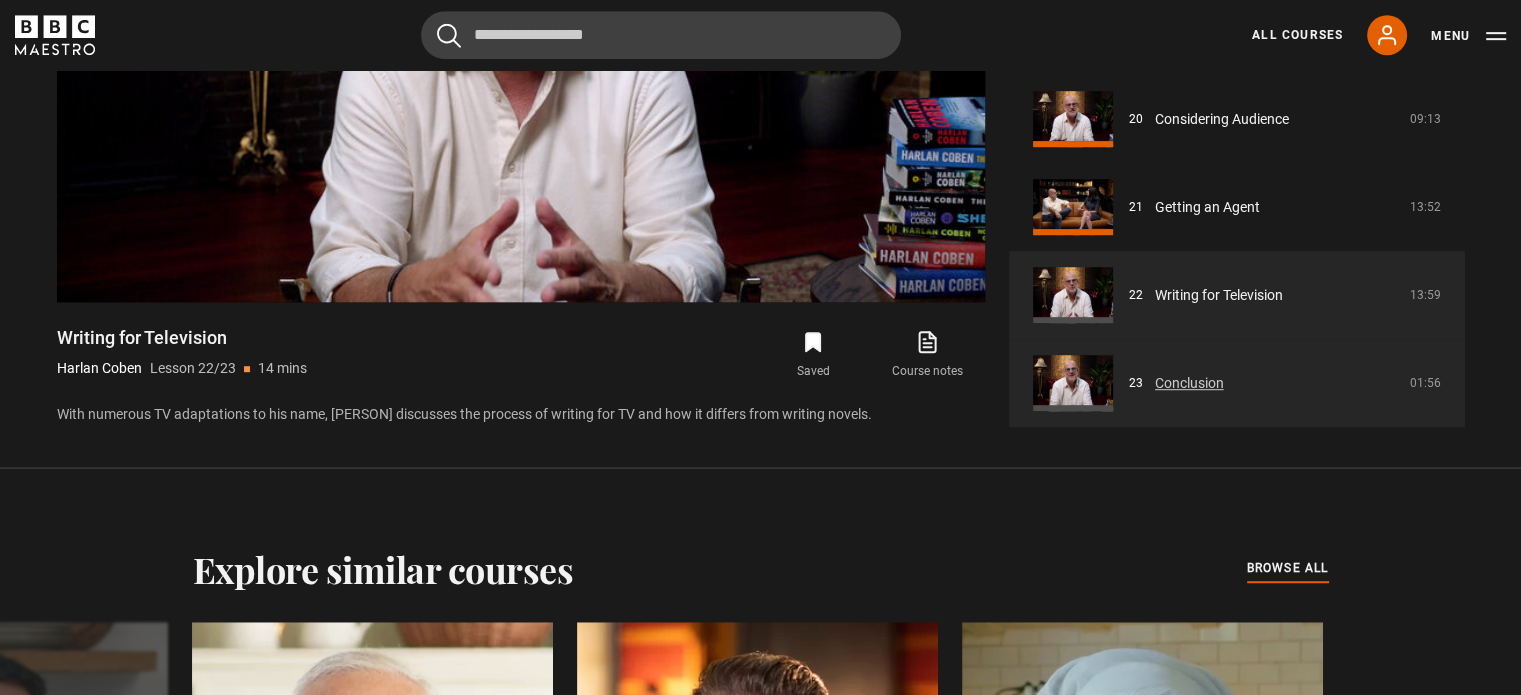 click on "Conclusion" at bounding box center [1189, 383] 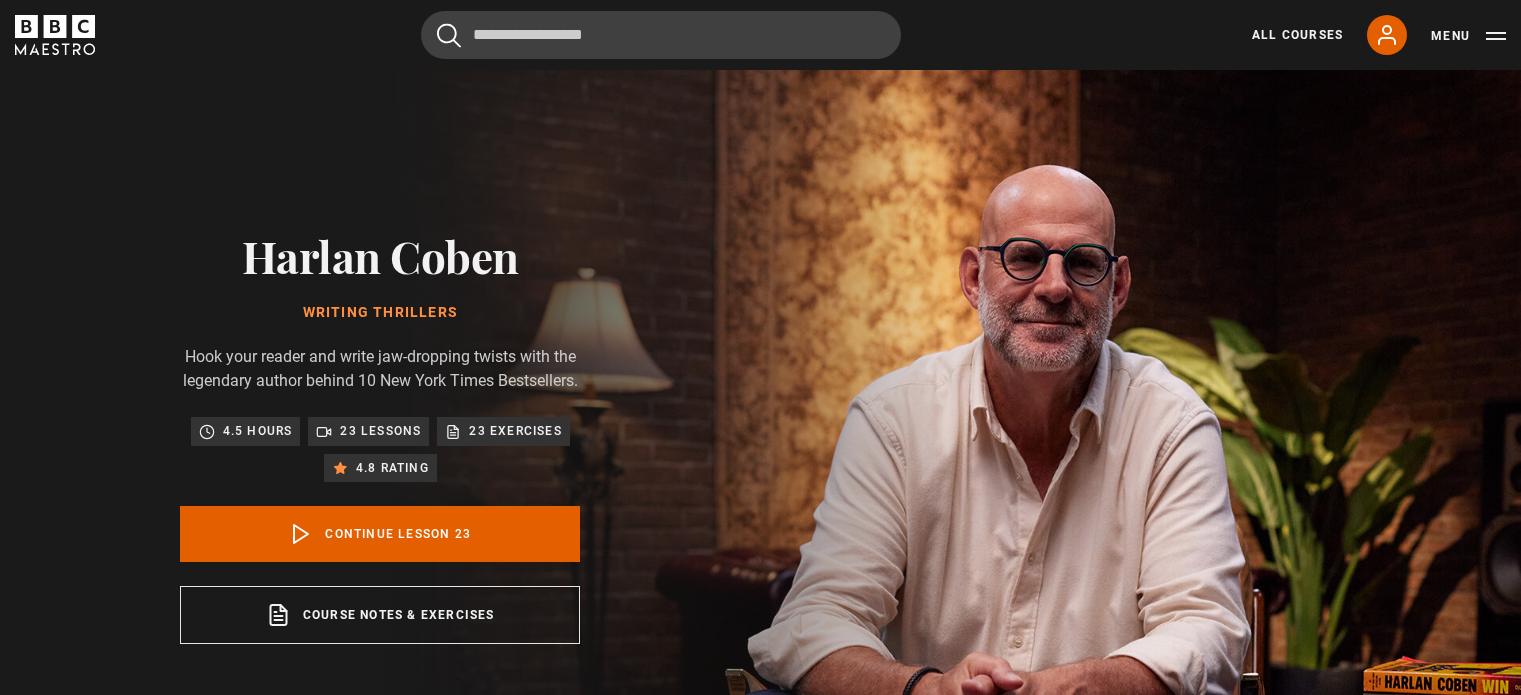 click 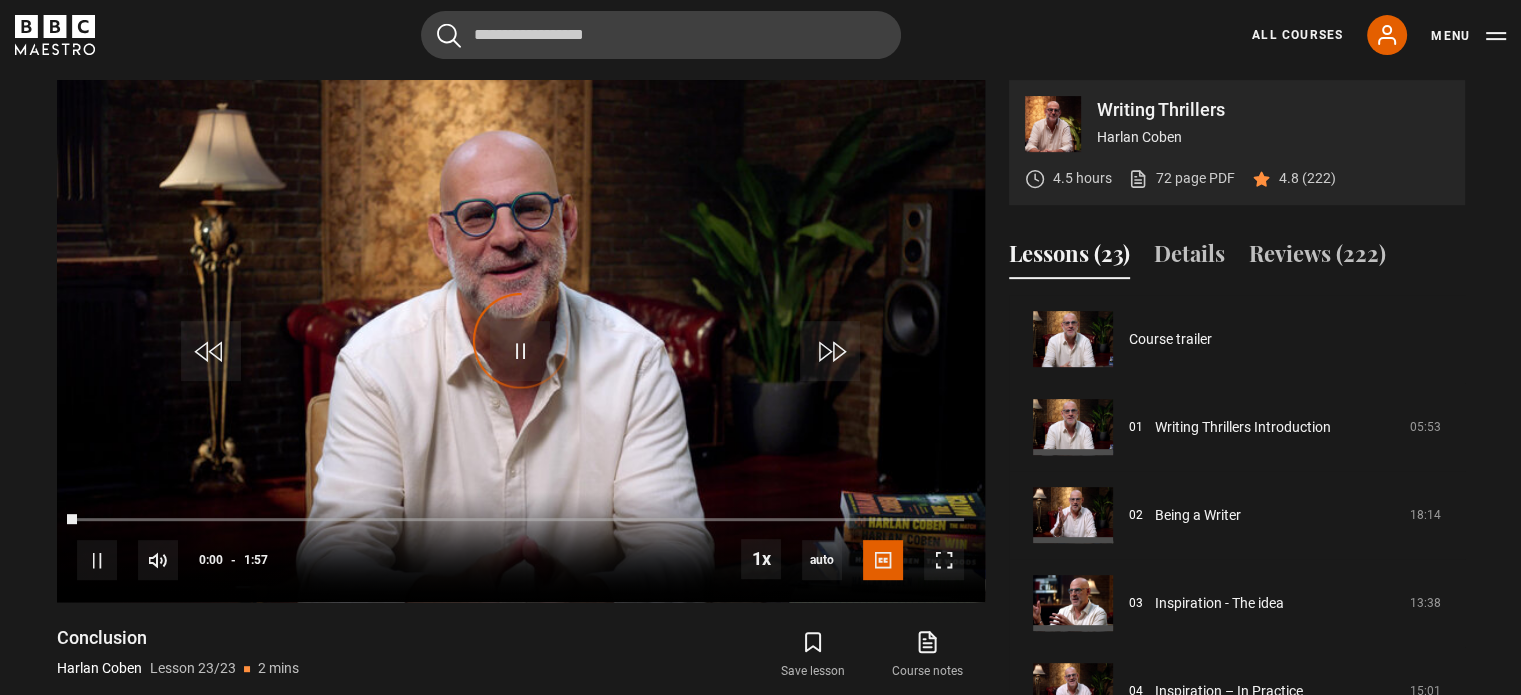 scroll, scrollTop: 0, scrollLeft: 0, axis: both 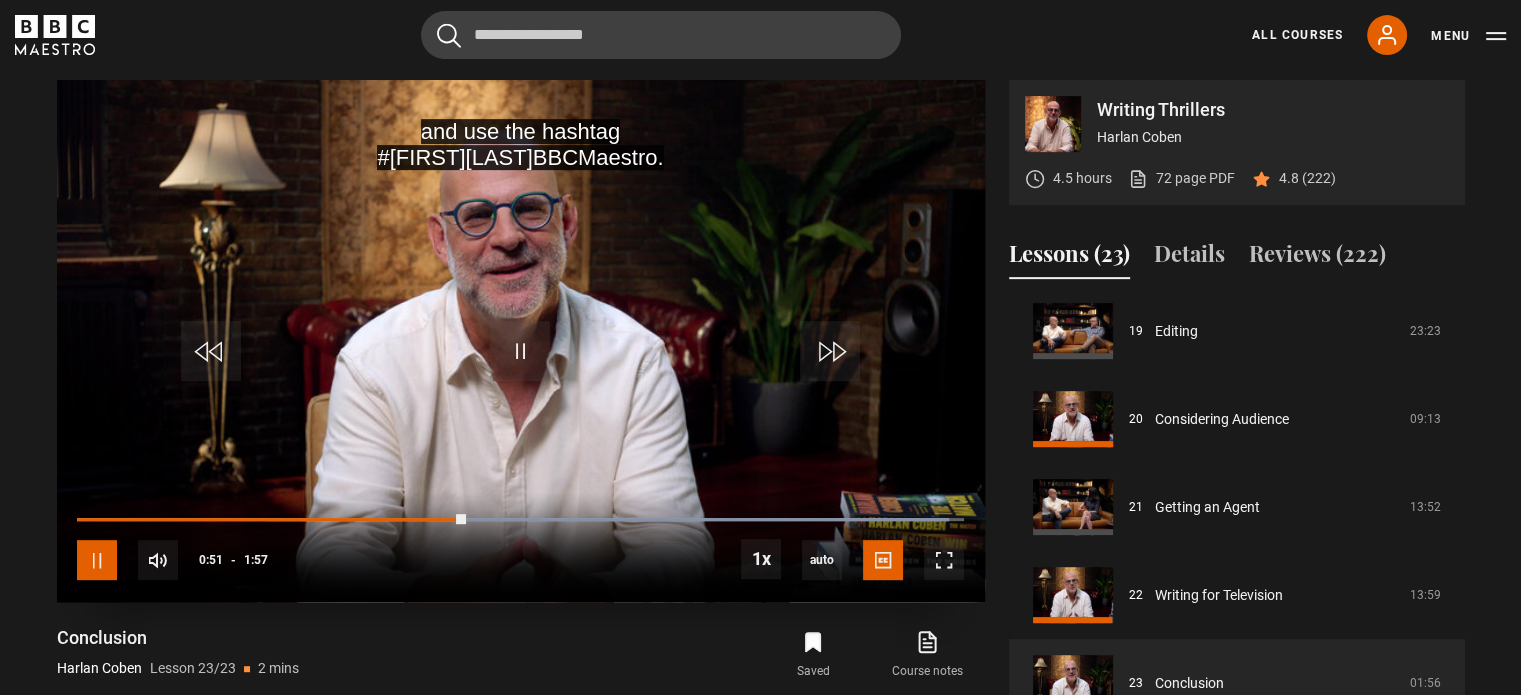 click at bounding box center (97, 560) 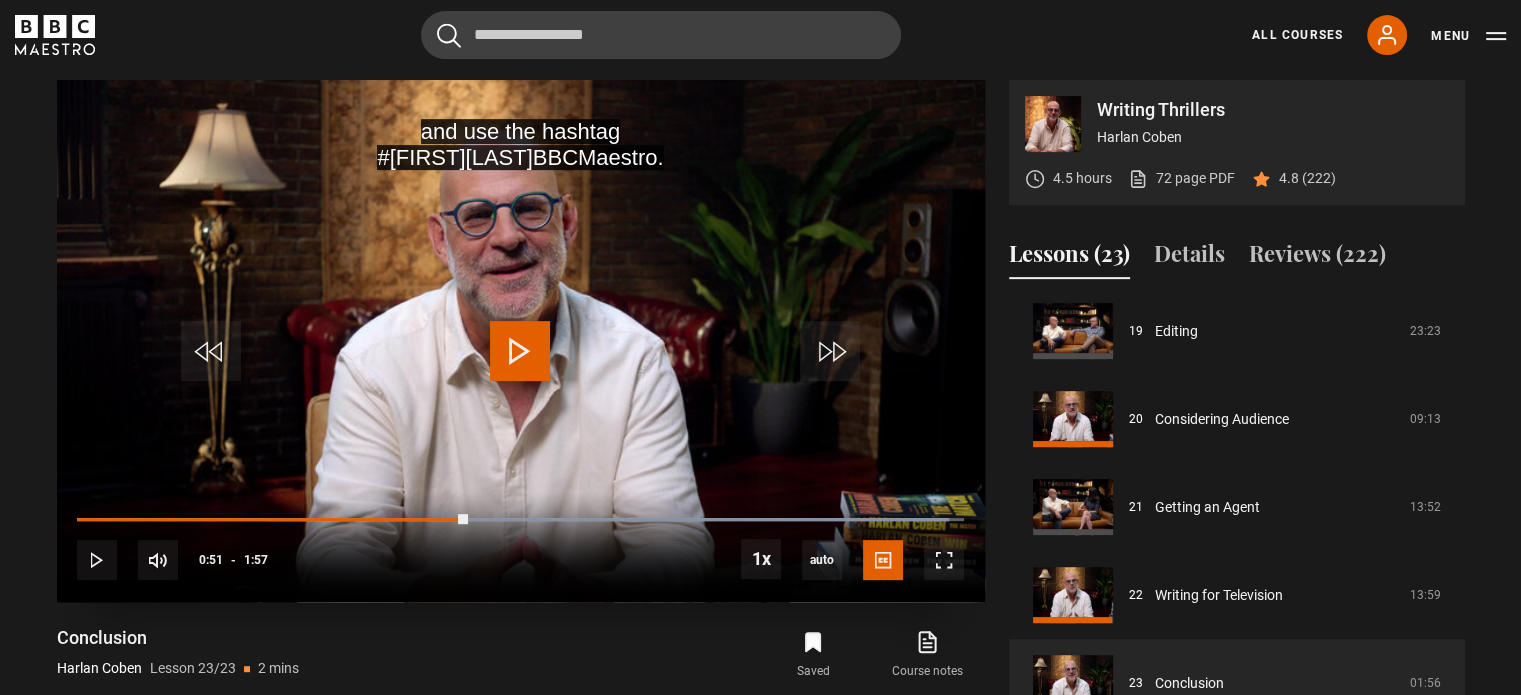 click at bounding box center (520, 351) 